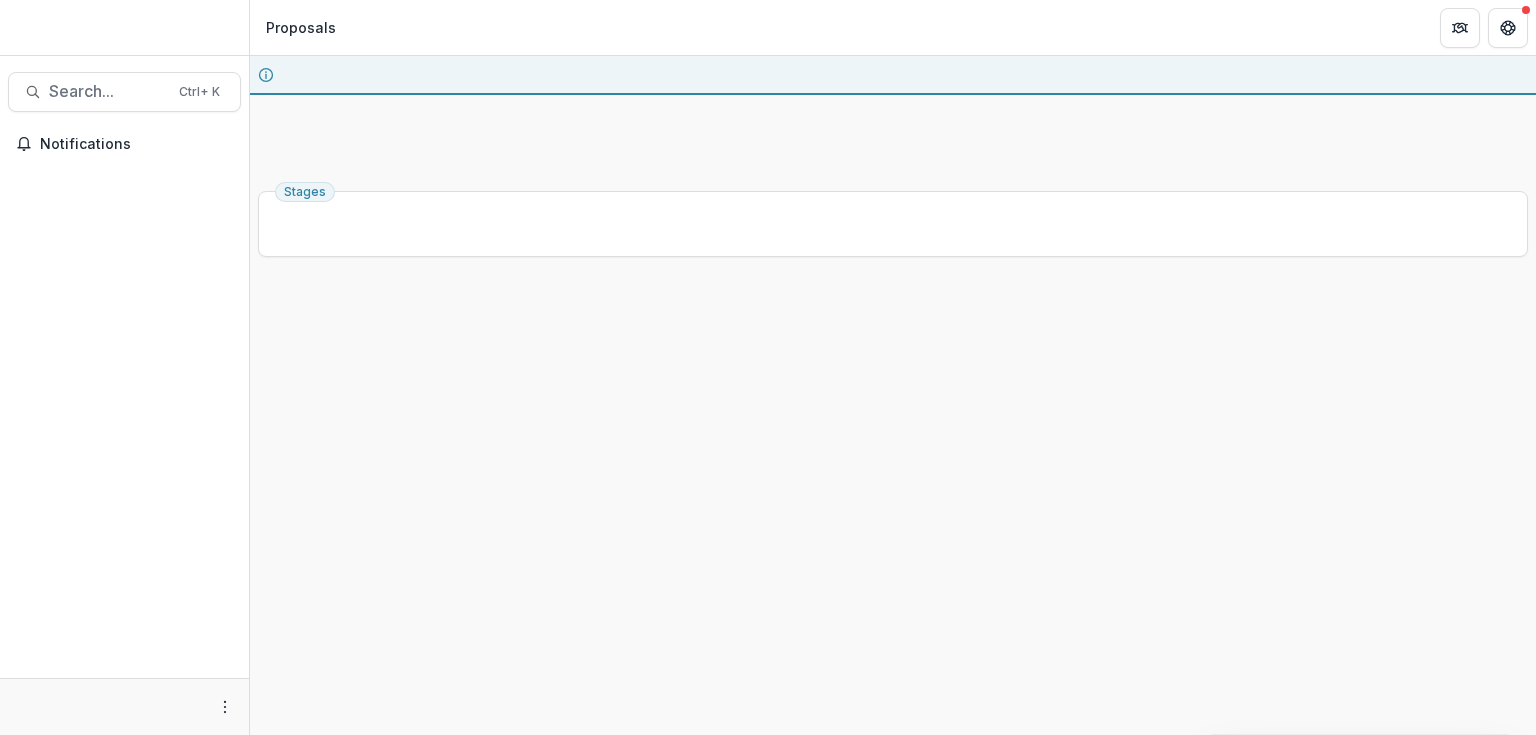 scroll, scrollTop: 0, scrollLeft: 0, axis: both 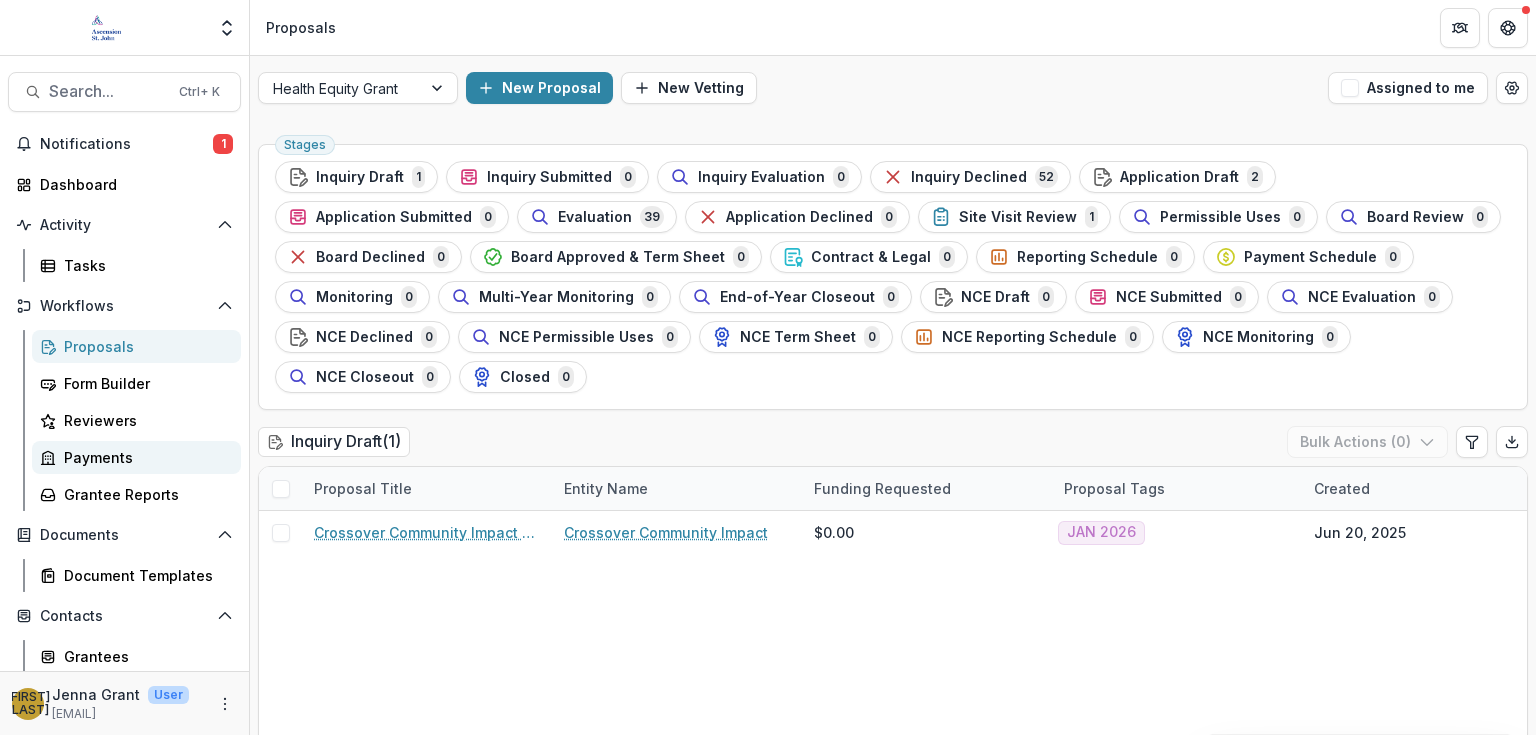 click on "Payments" at bounding box center [144, 457] 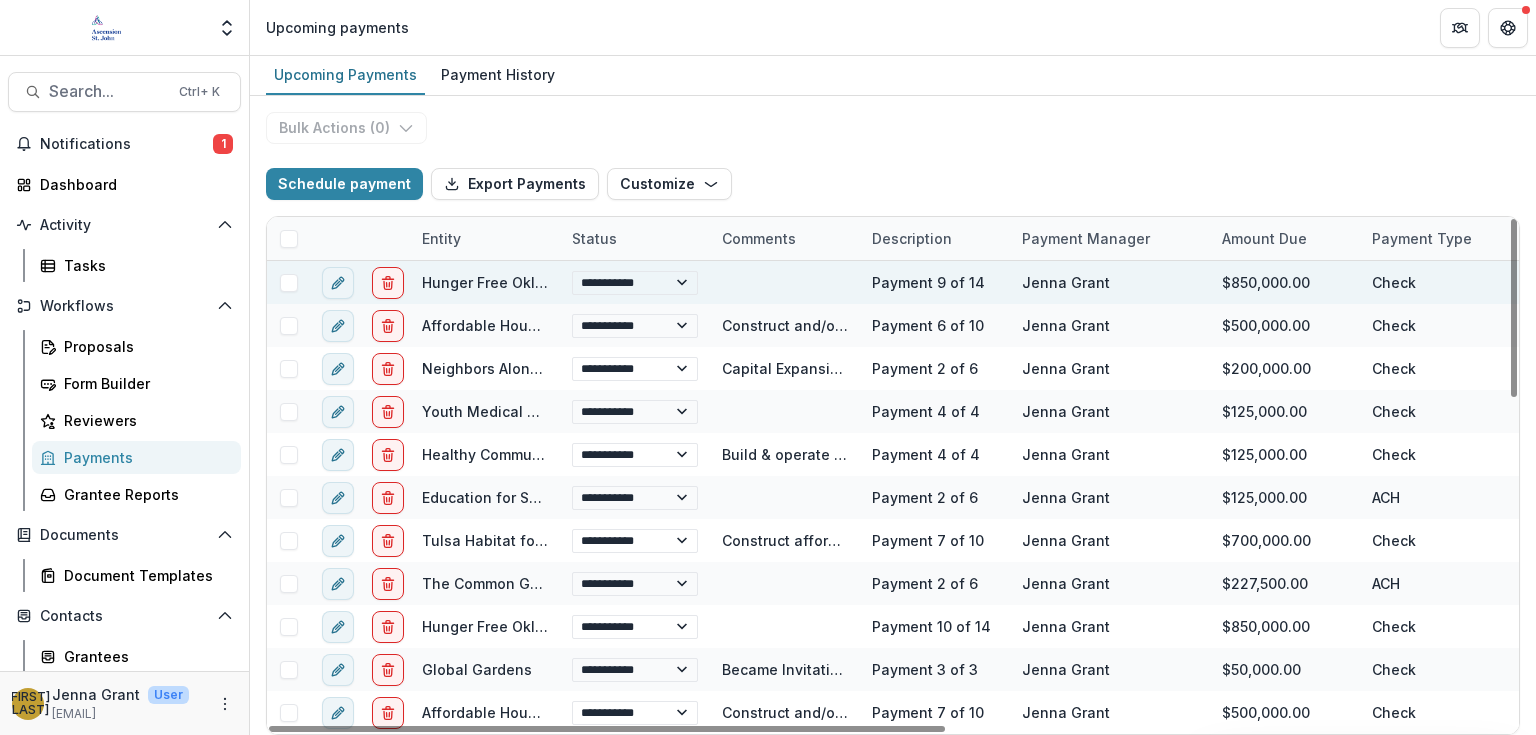 click at bounding box center (289, 283) 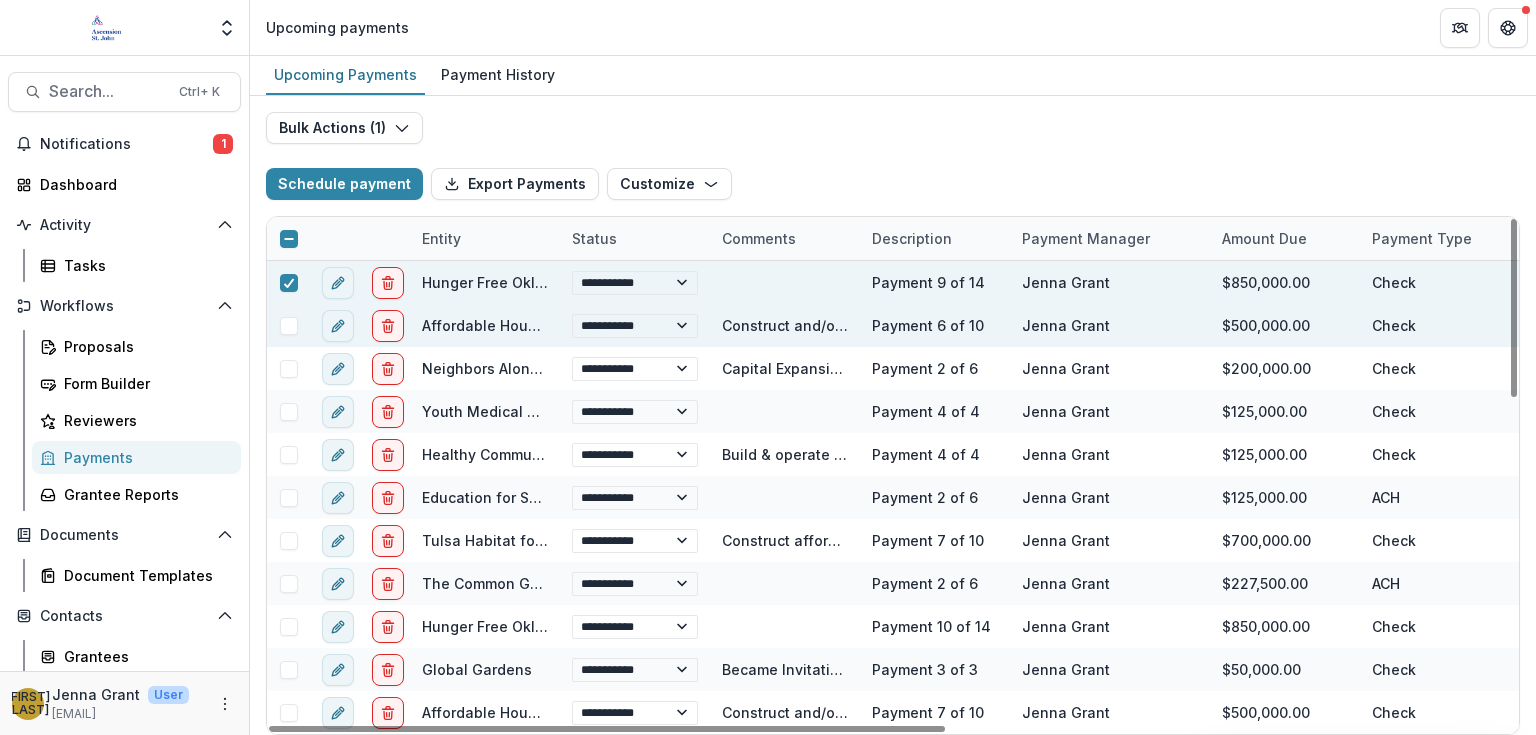 click at bounding box center [288, 325] 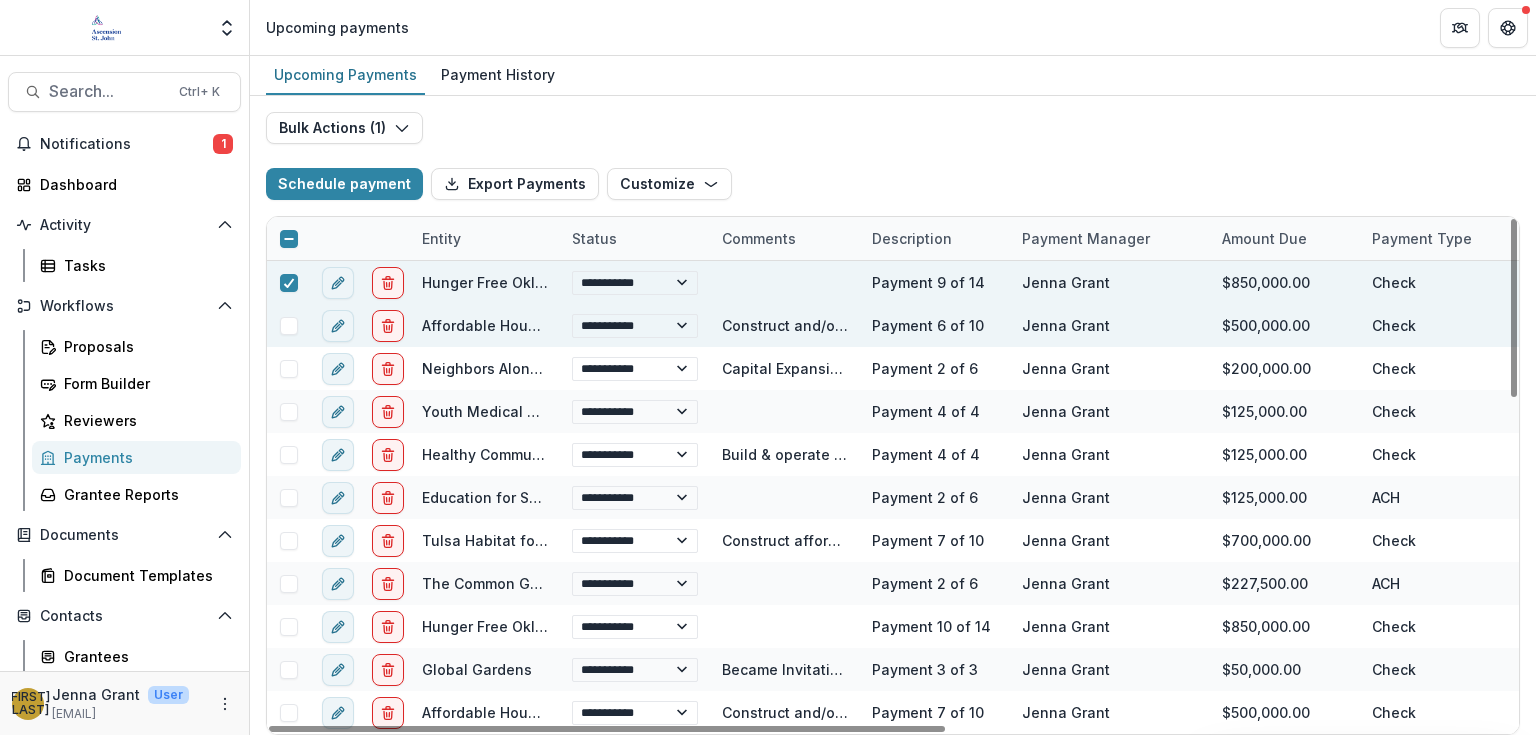click at bounding box center (289, 326) 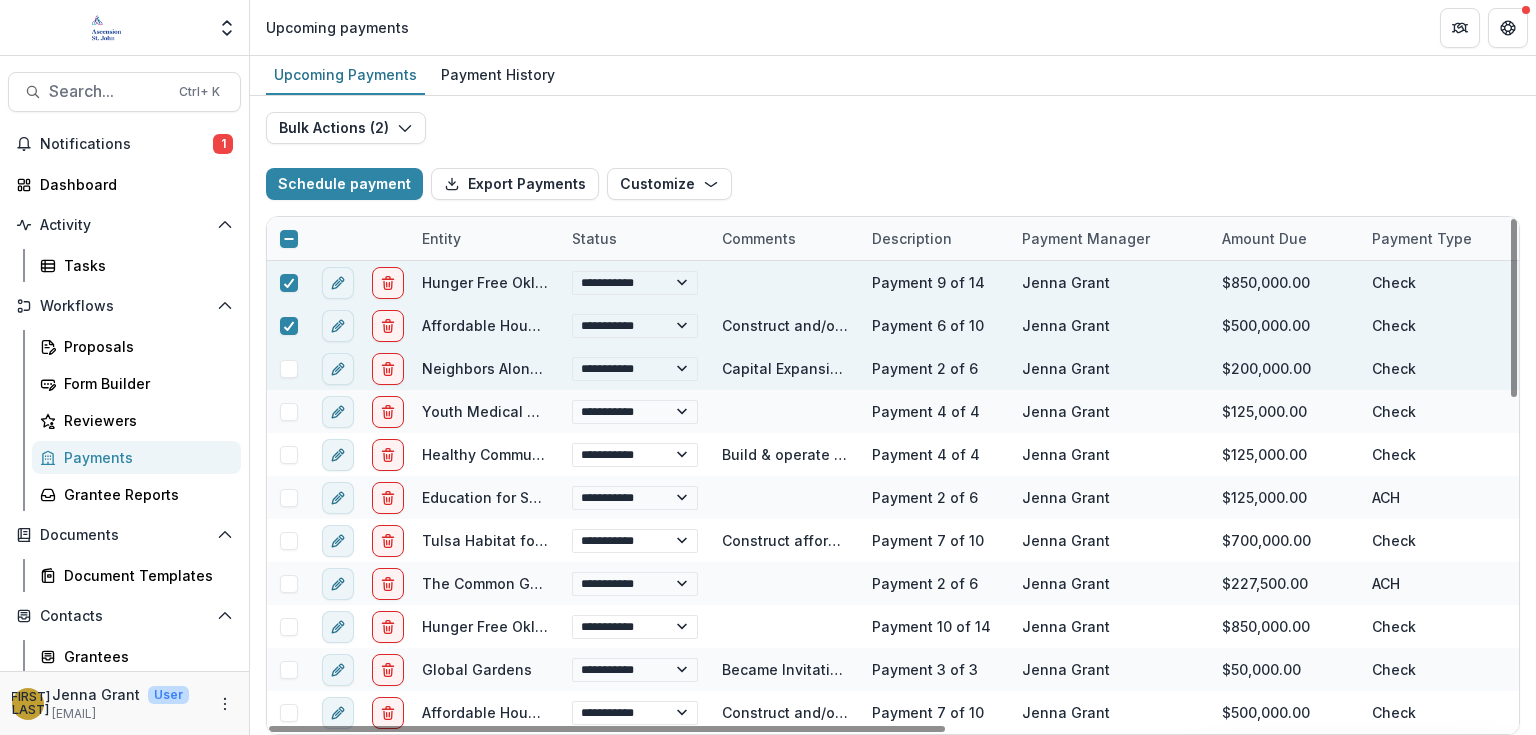 click at bounding box center [289, 369] 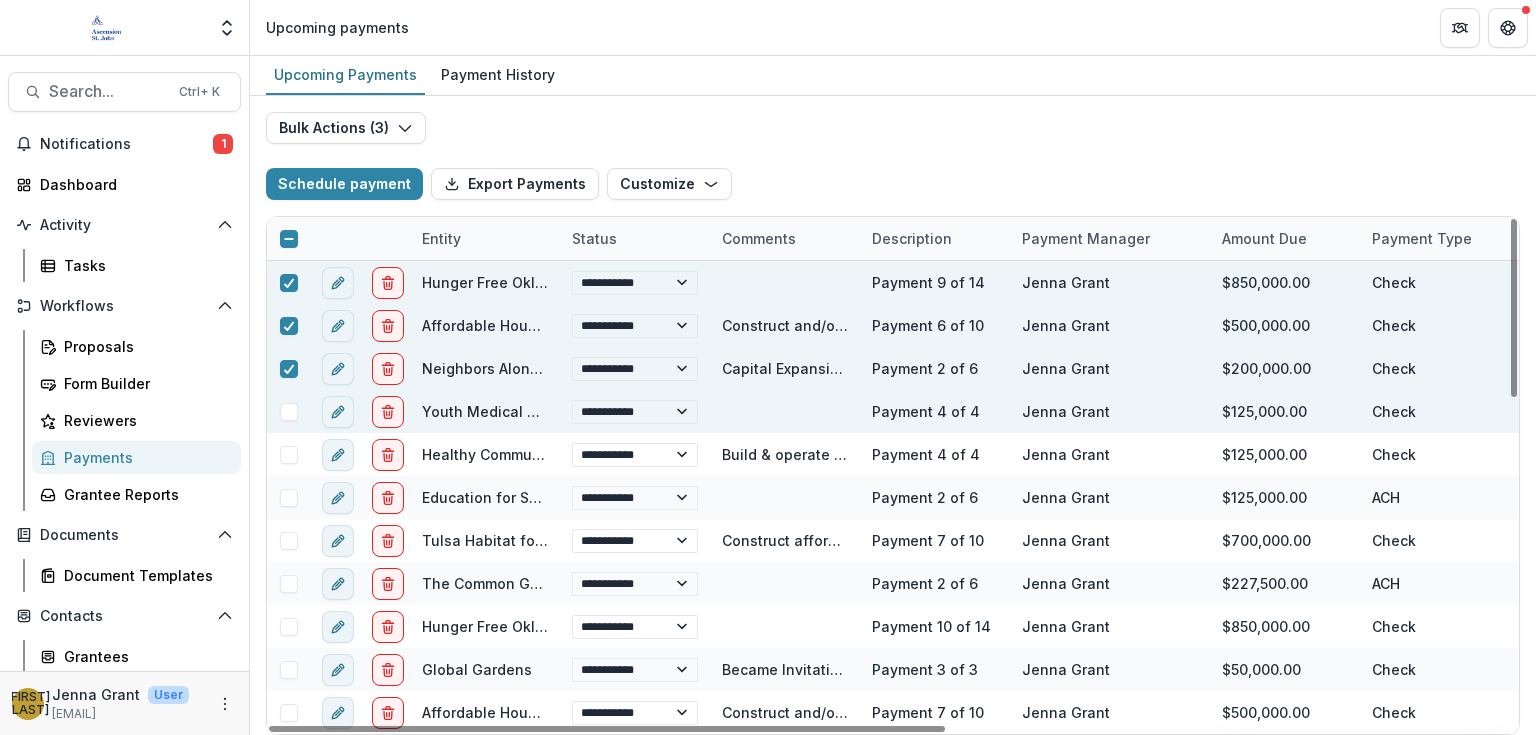 click at bounding box center (288, 411) 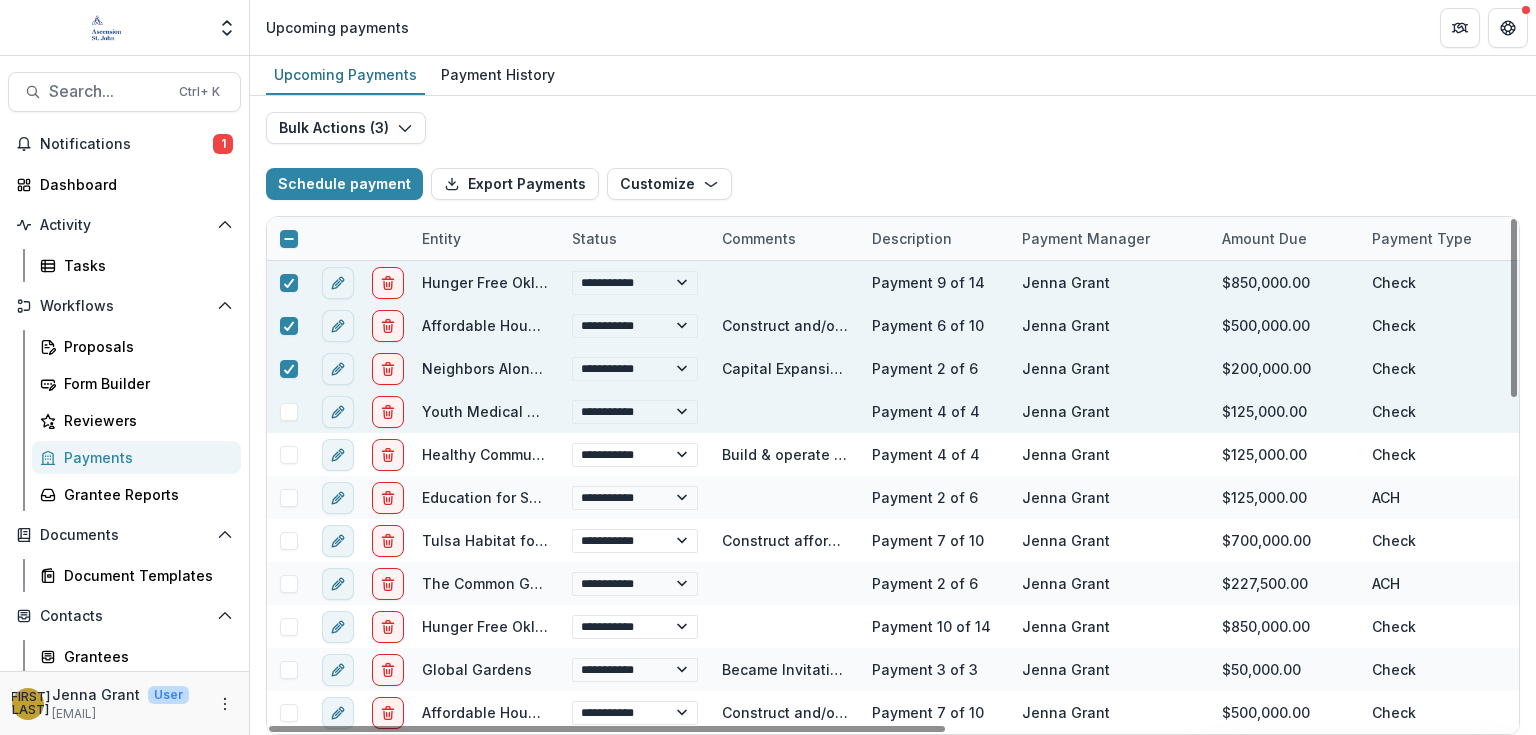click at bounding box center [289, 412] 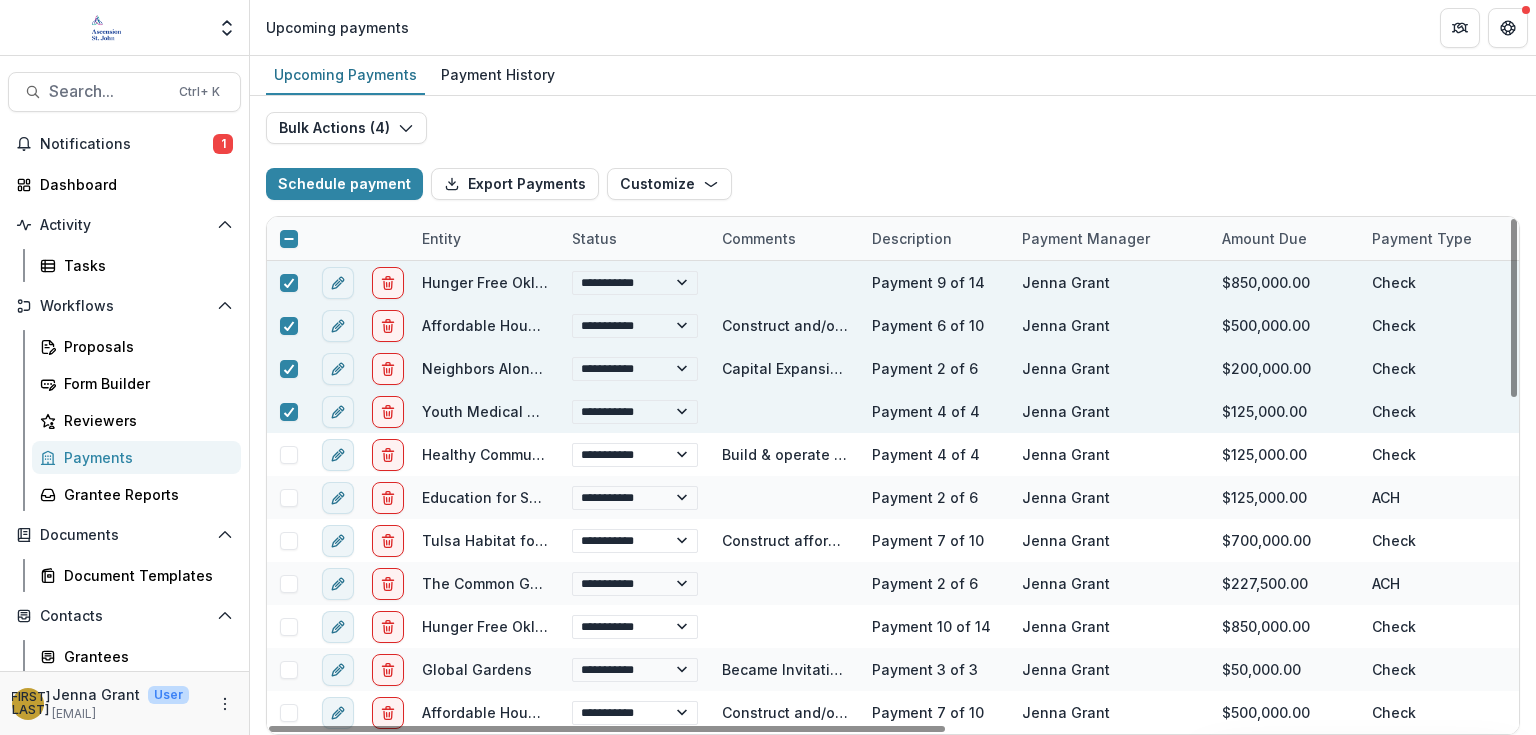 click at bounding box center [288, 411] 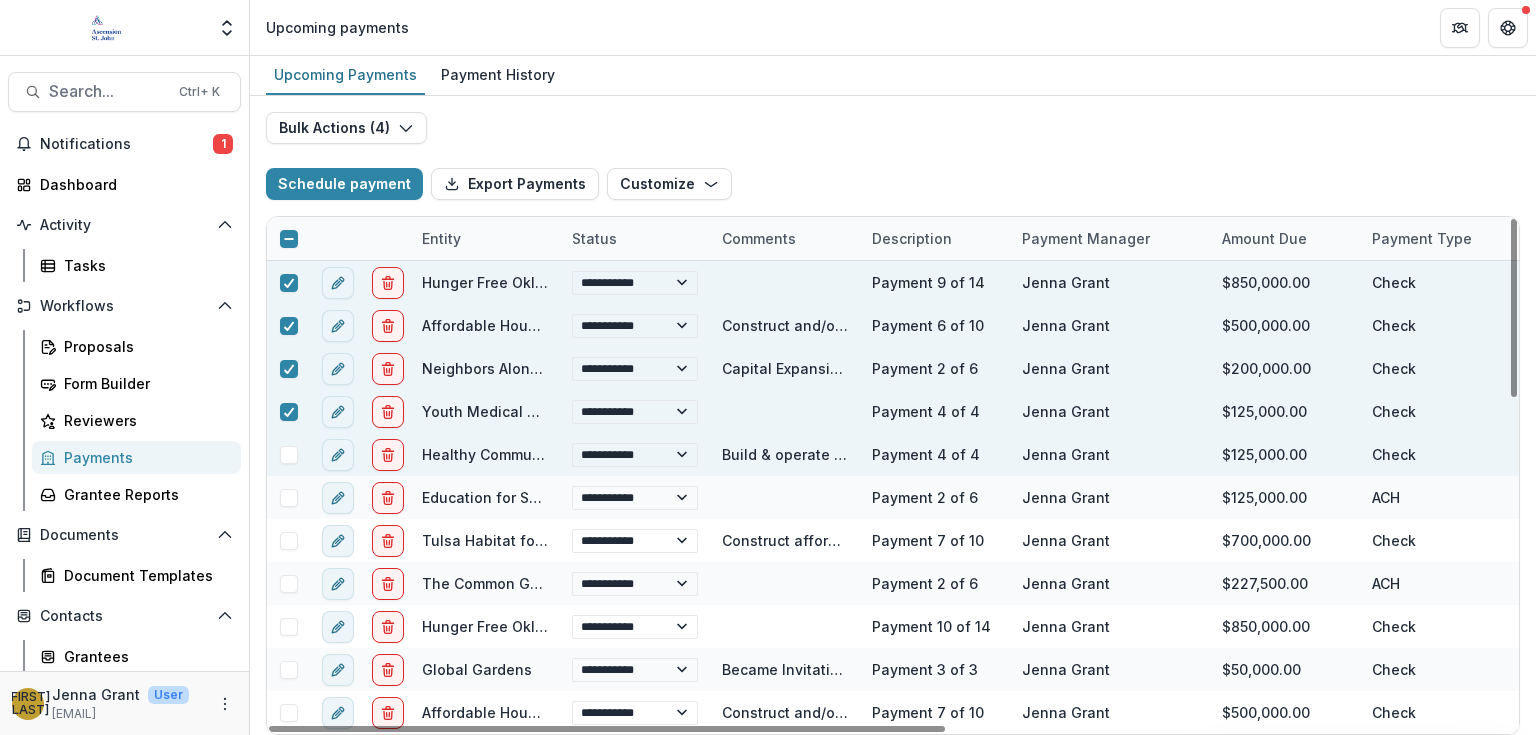 click at bounding box center [289, 455] 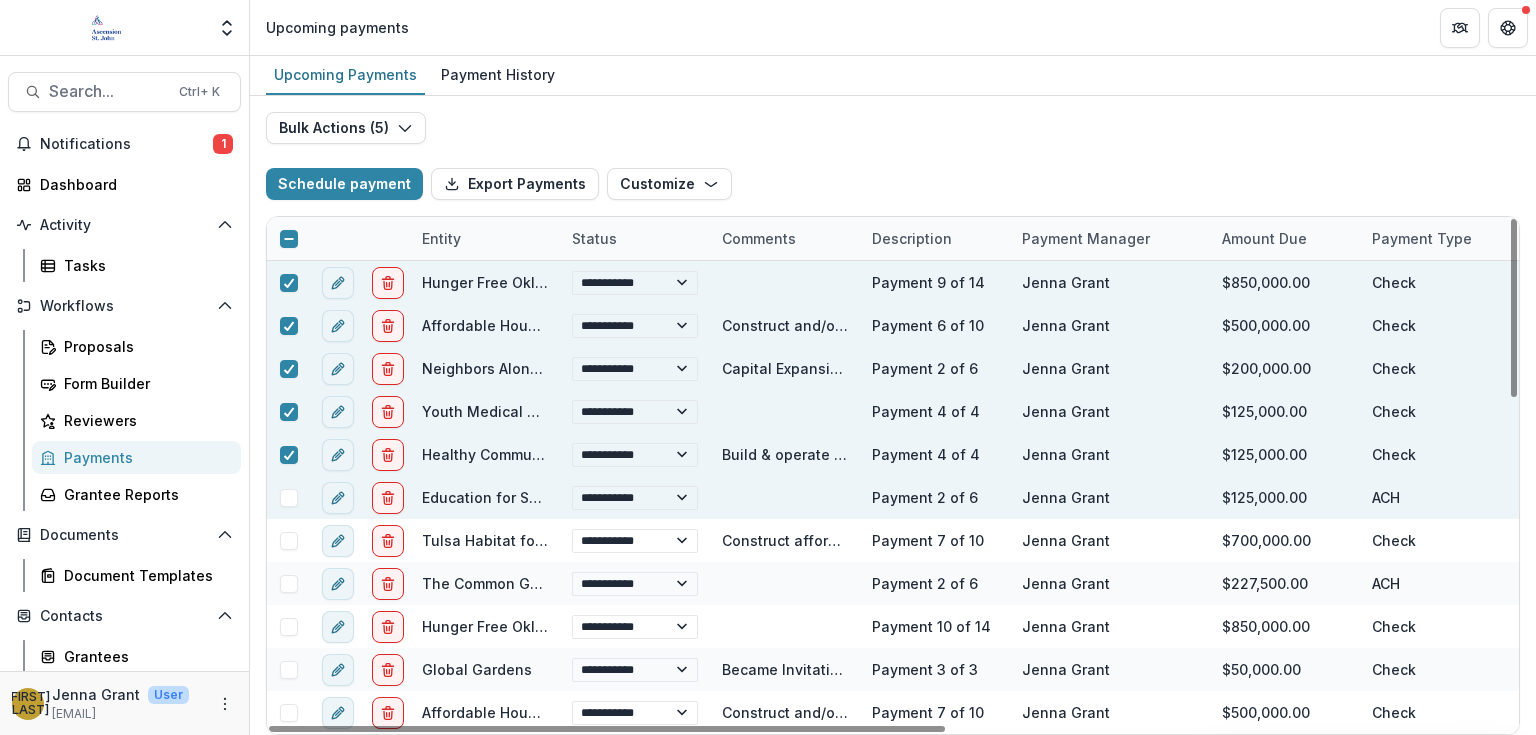 click at bounding box center [289, 498] 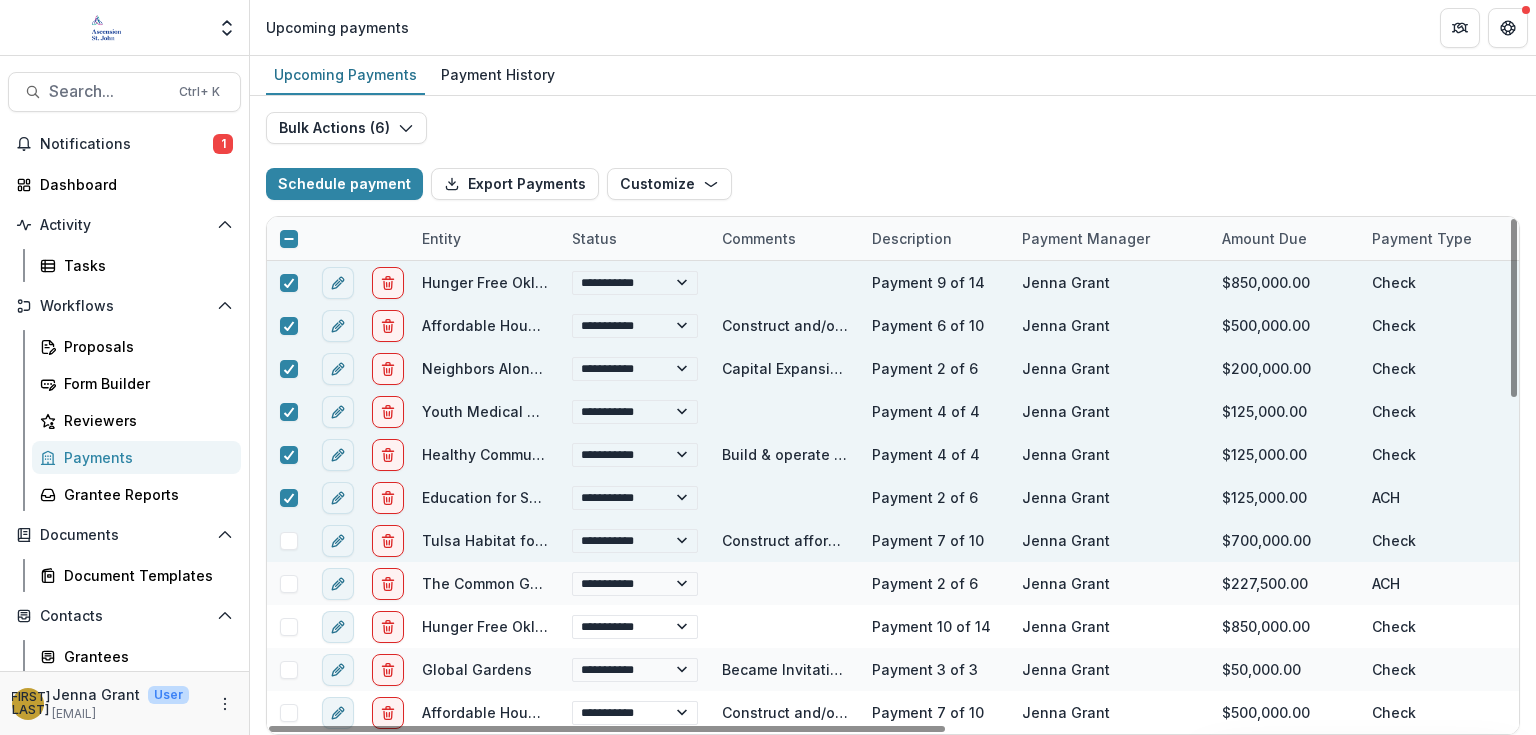 click at bounding box center (289, 541) 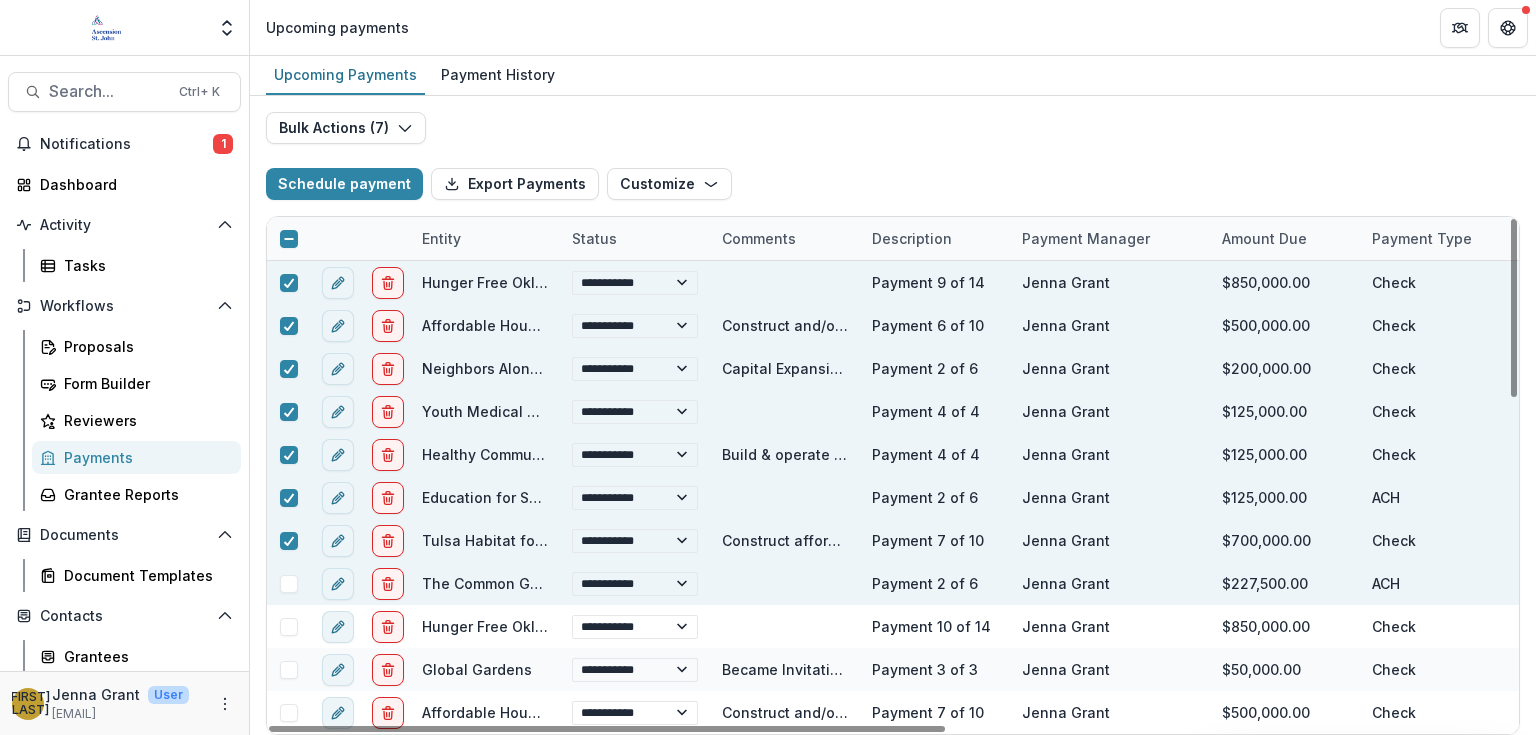 click at bounding box center (289, 584) 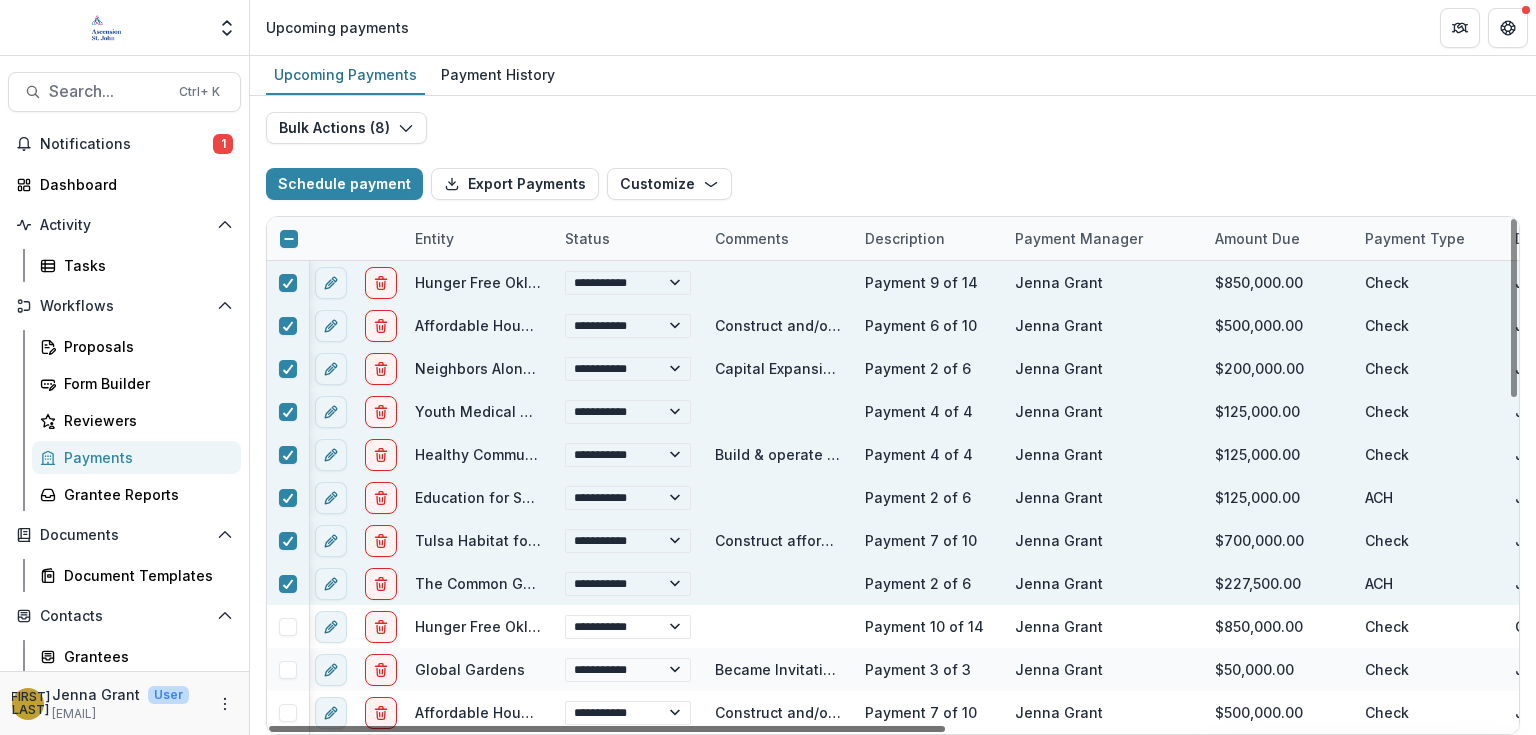 scroll, scrollTop: 0, scrollLeft: 0, axis: both 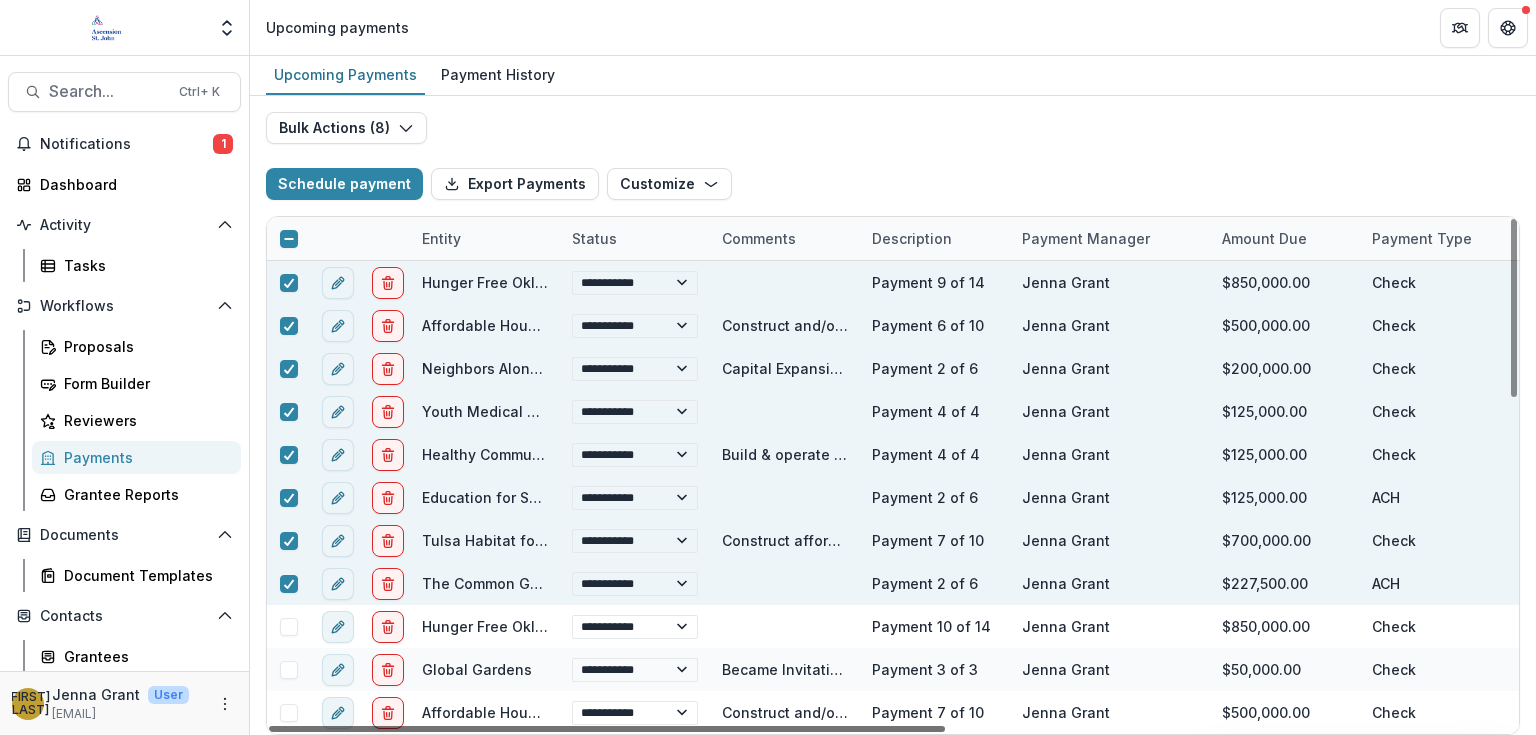 drag, startPoint x: 734, startPoint y: 730, endPoint x: 644, endPoint y: 712, distance: 91.78235 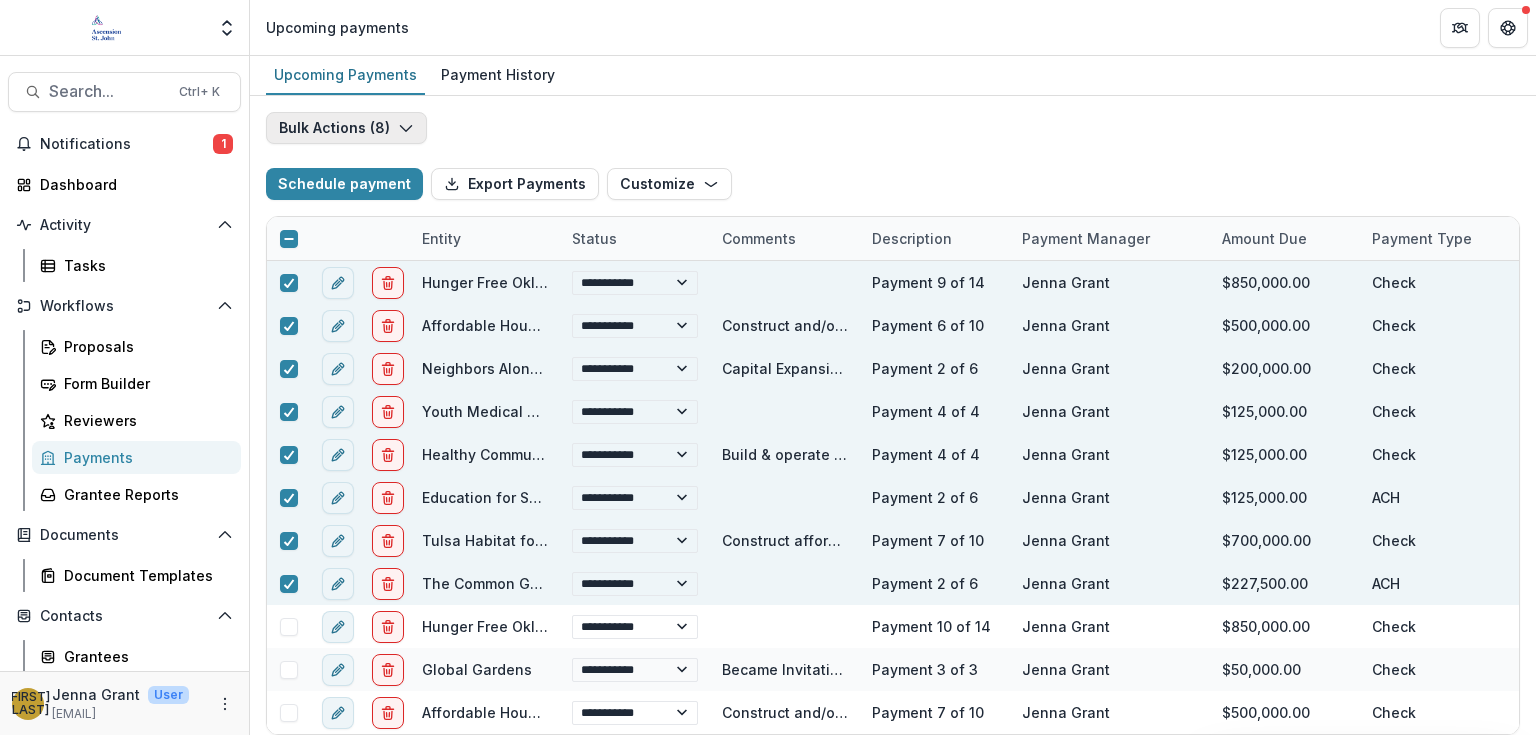 click on "Bulk Actions ( 8 )" at bounding box center [346, 128] 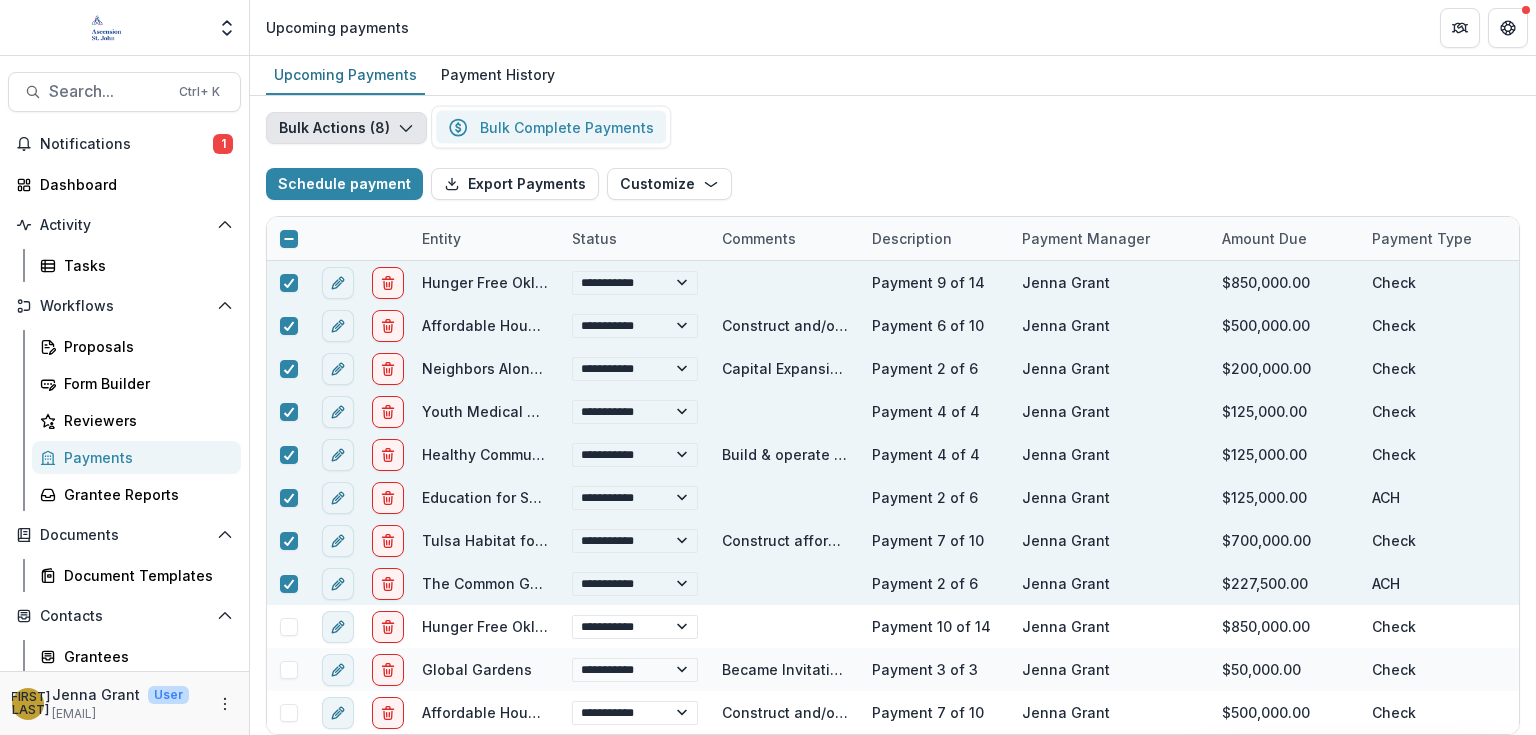 click on "Bulk Complete Payments" at bounding box center (551, 127) 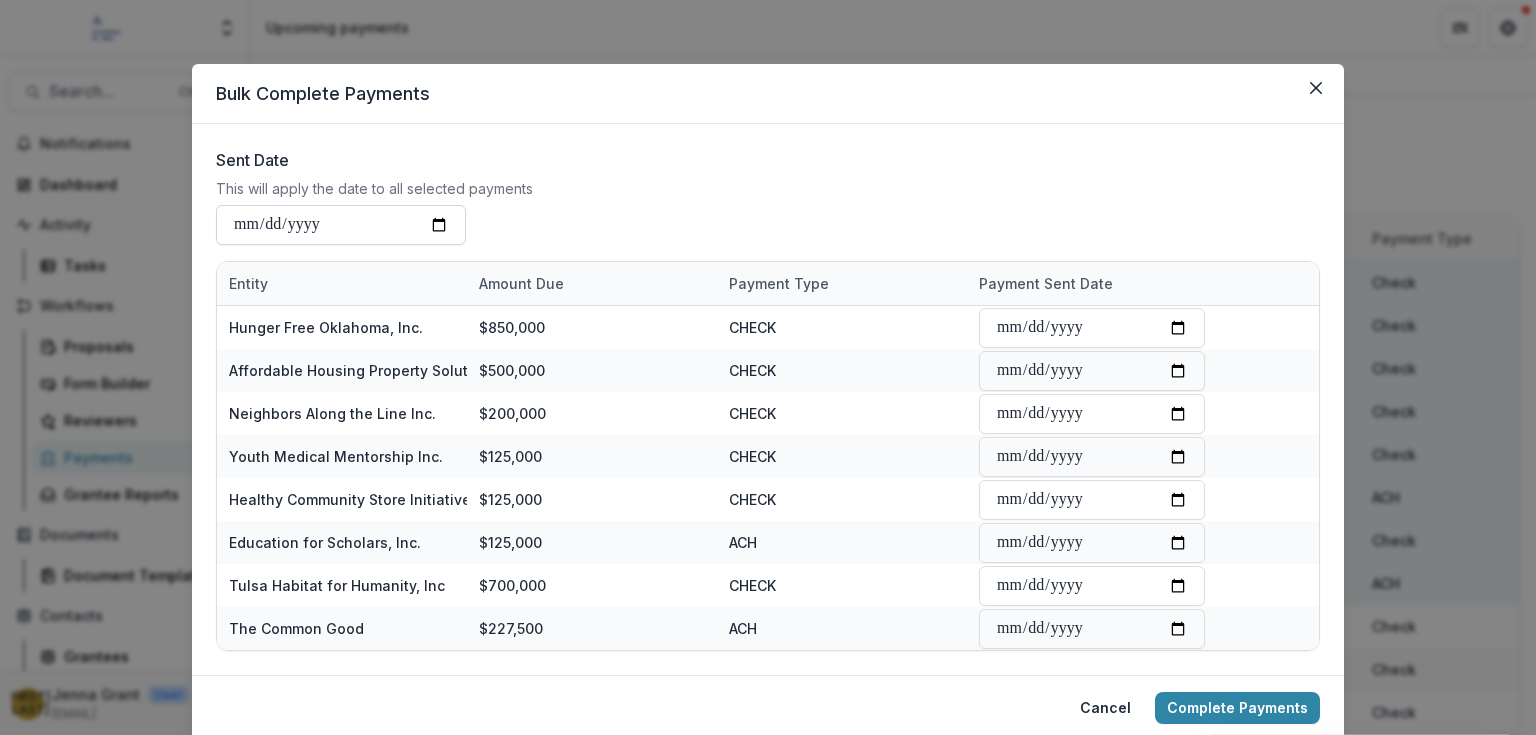 click on "**********" at bounding box center [341, 225] 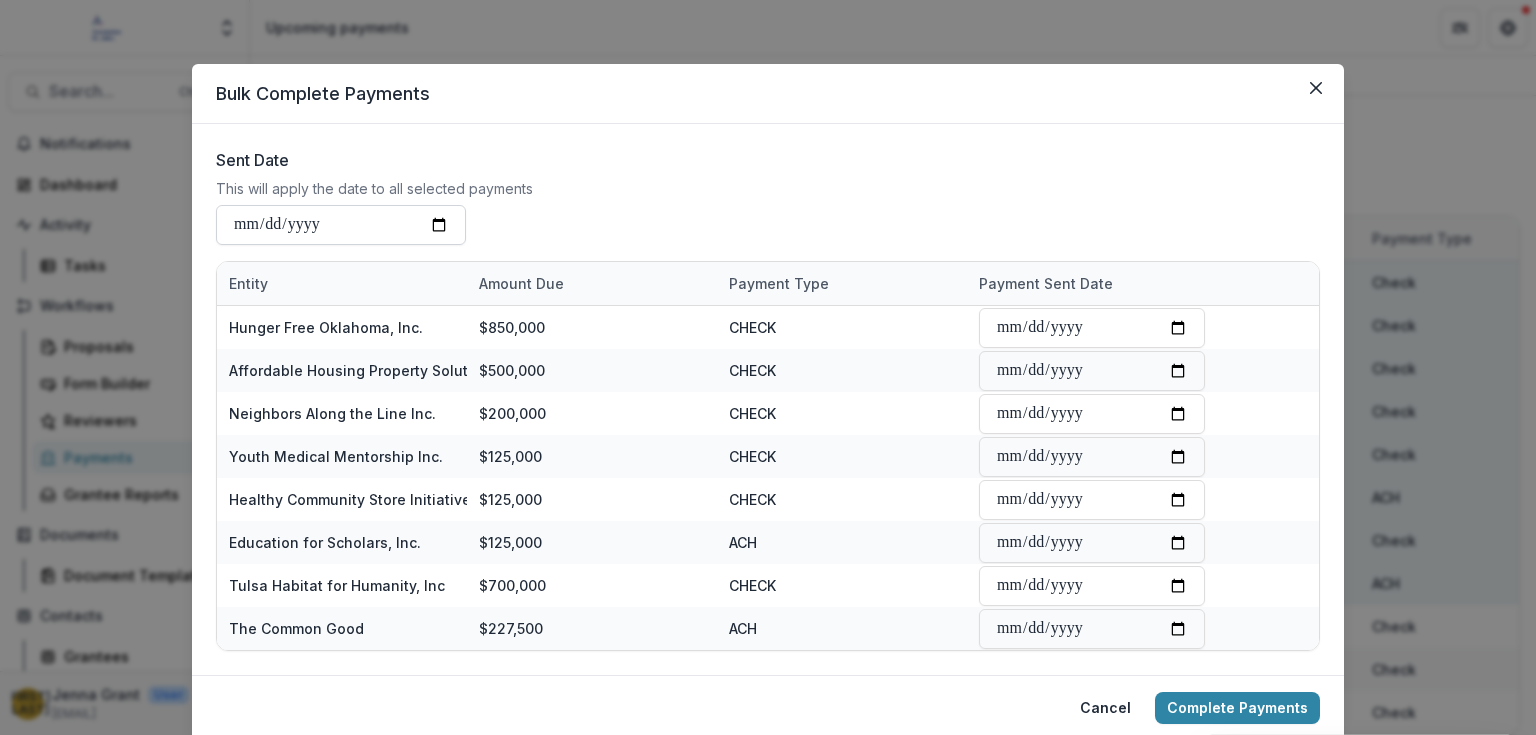type 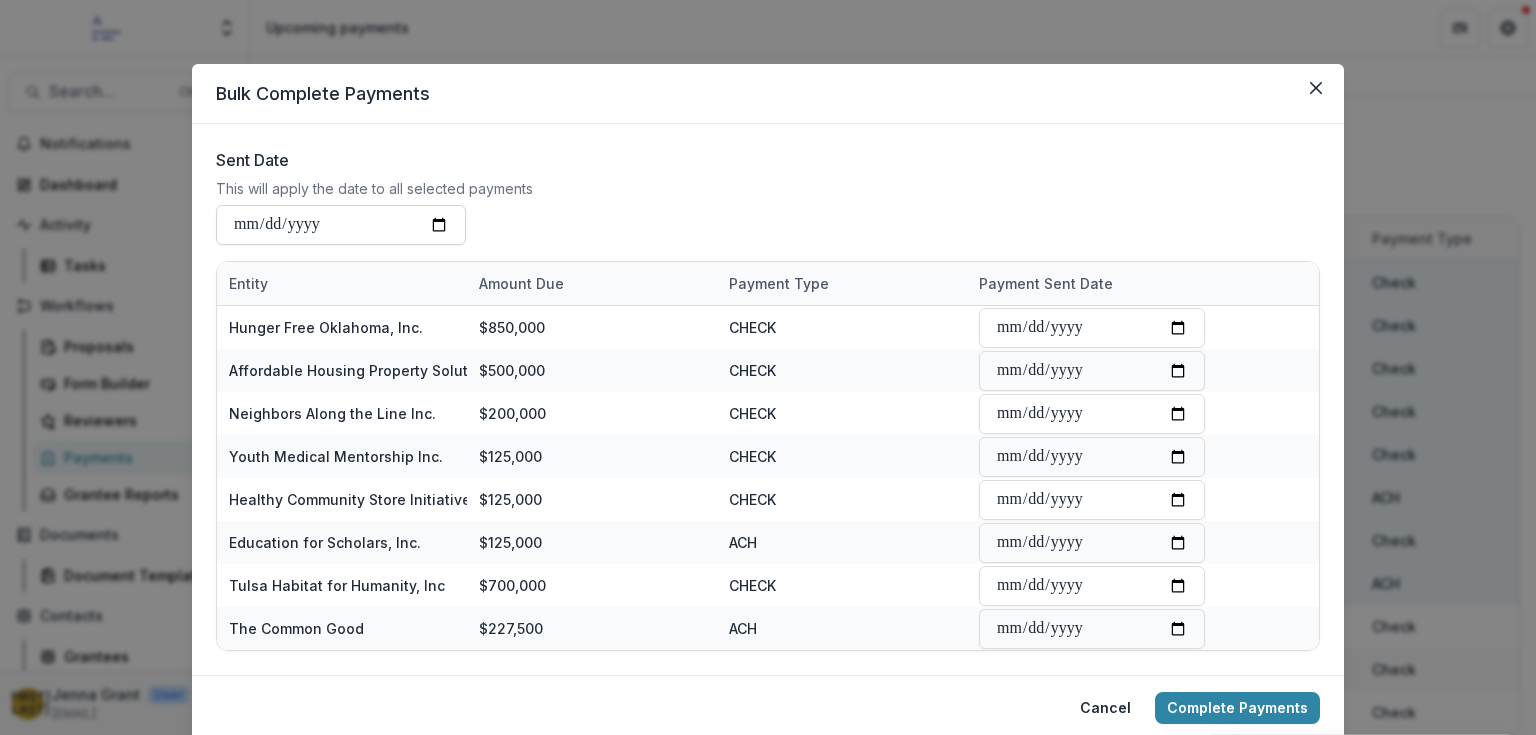 type 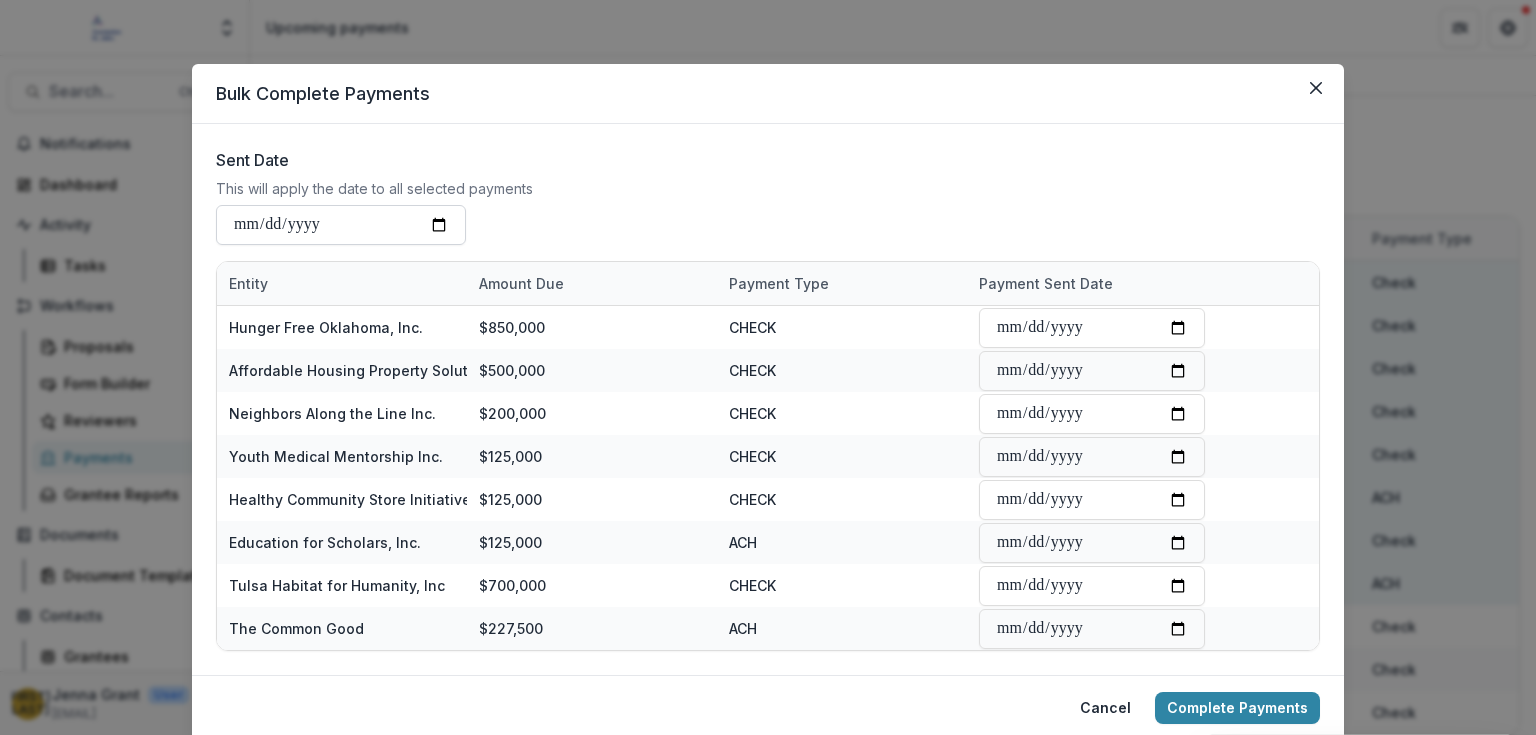type on "**********" 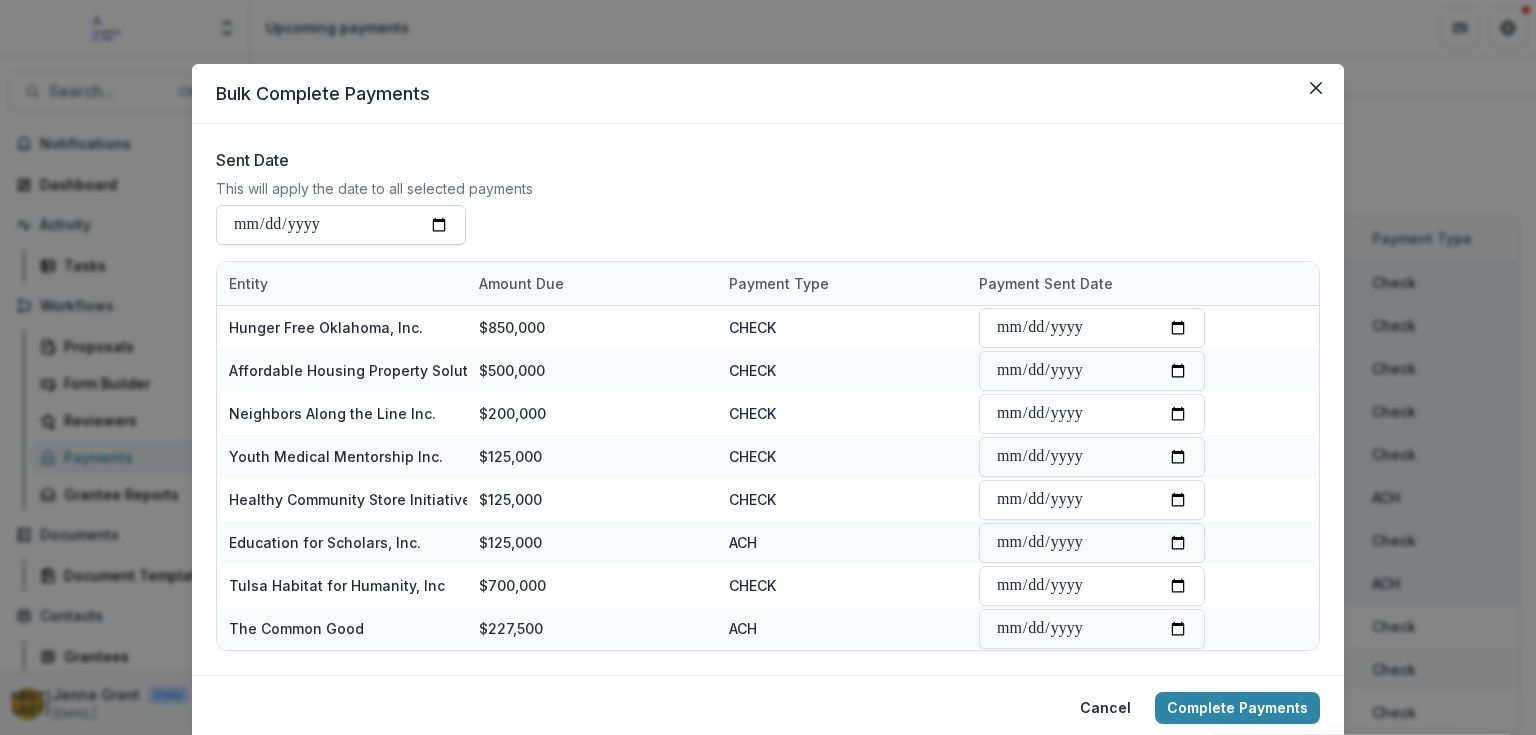 type on "**********" 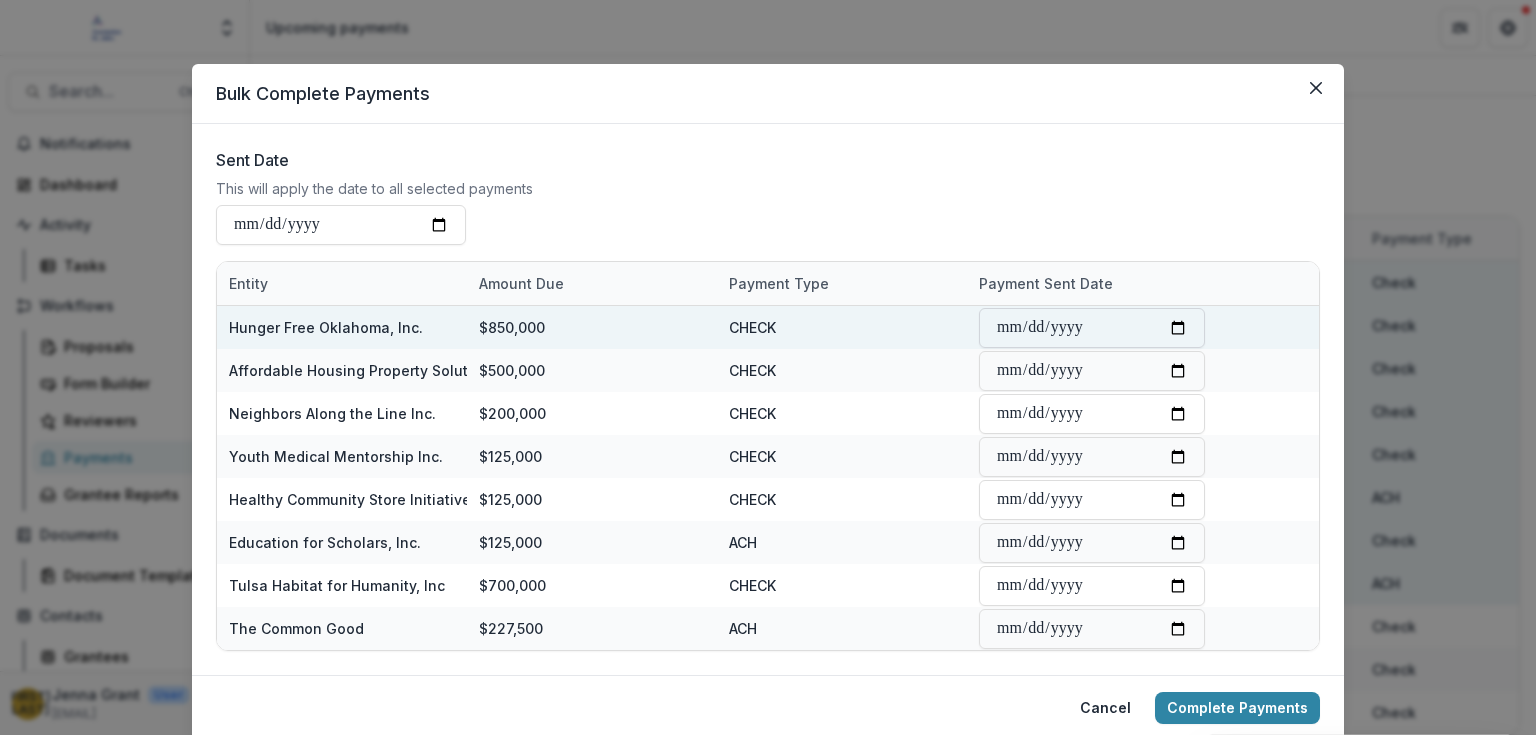 click on "**********" at bounding box center (1092, 328) 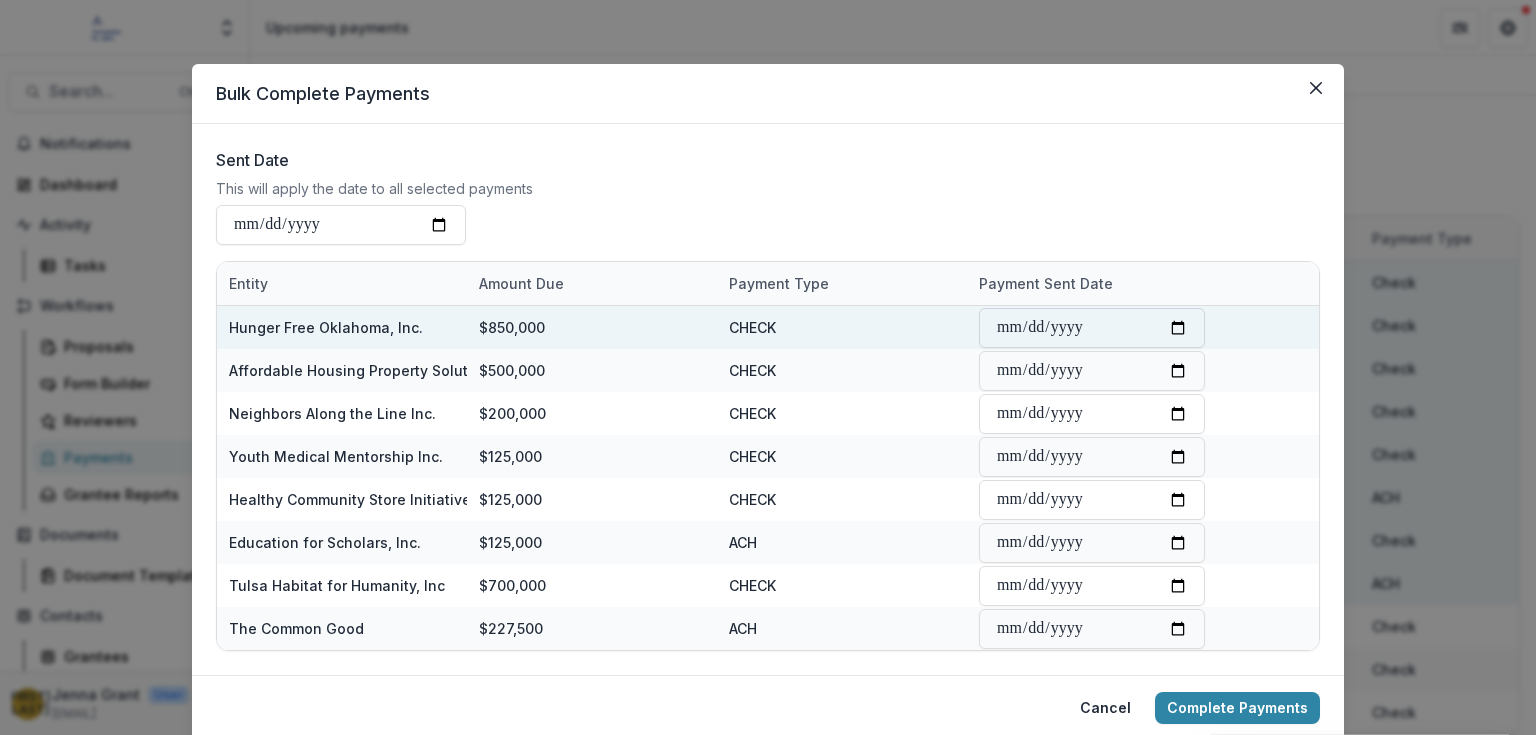 type on "**********" 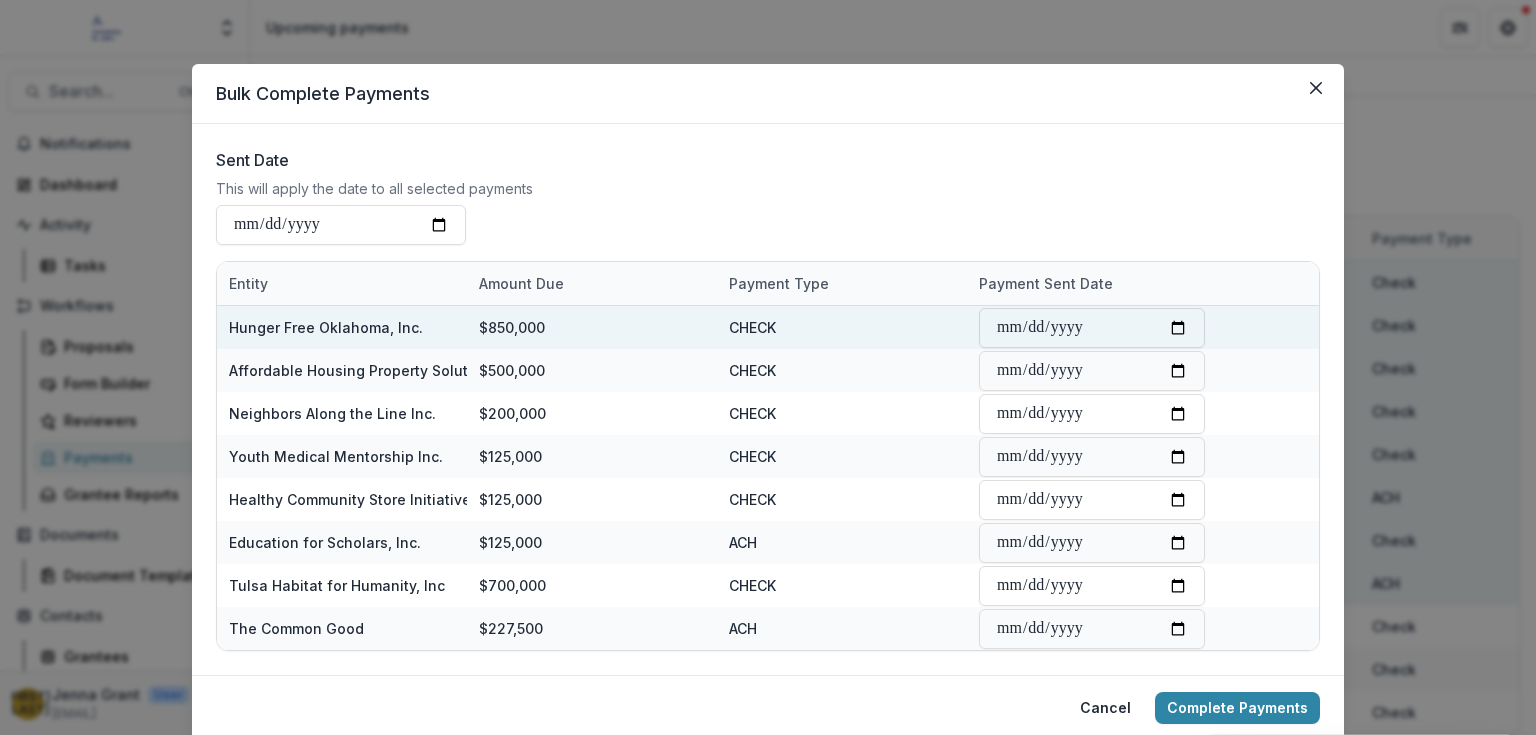 type on "**********" 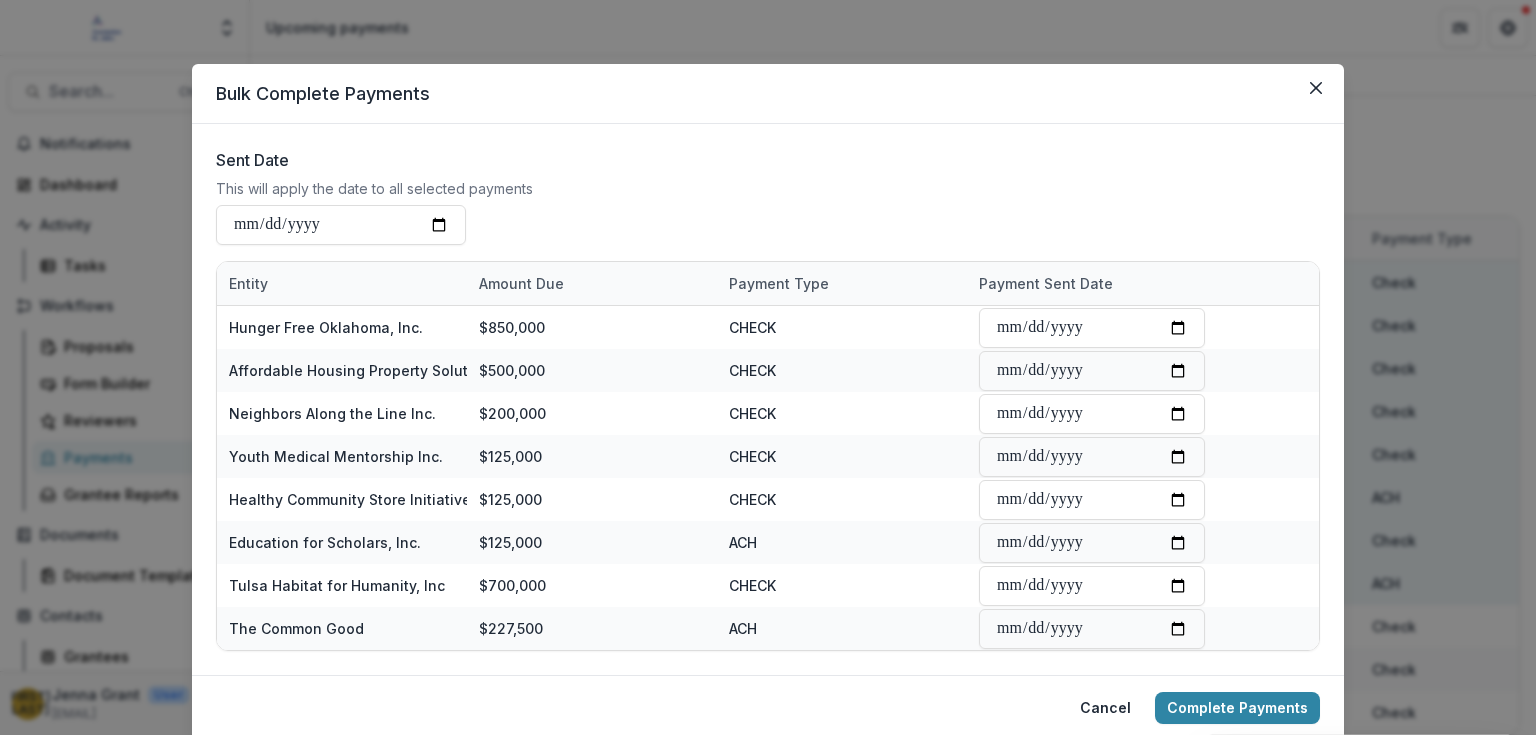 click on "**********" at bounding box center (768, 456) 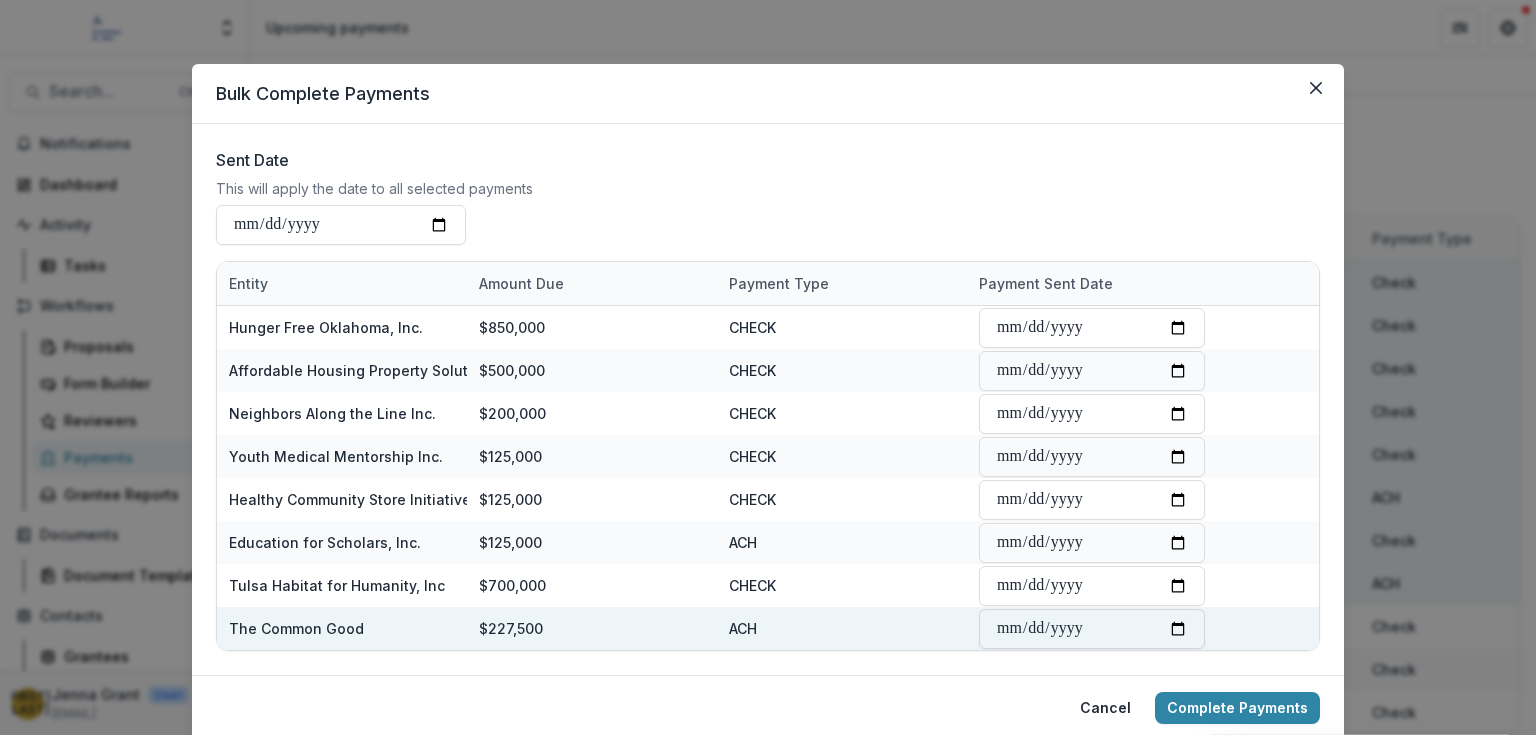 click on "**********" at bounding box center (1092, 629) 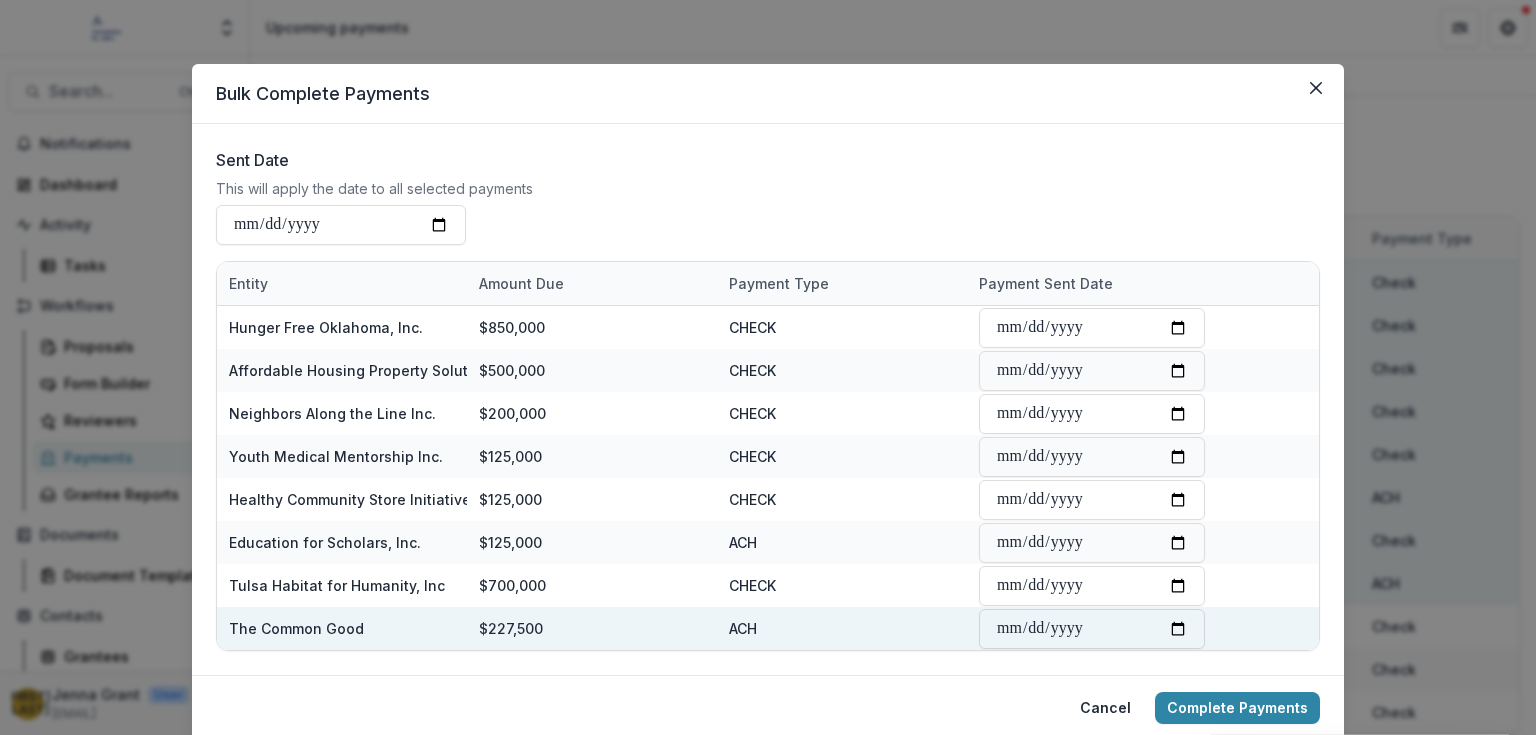 type on "**********" 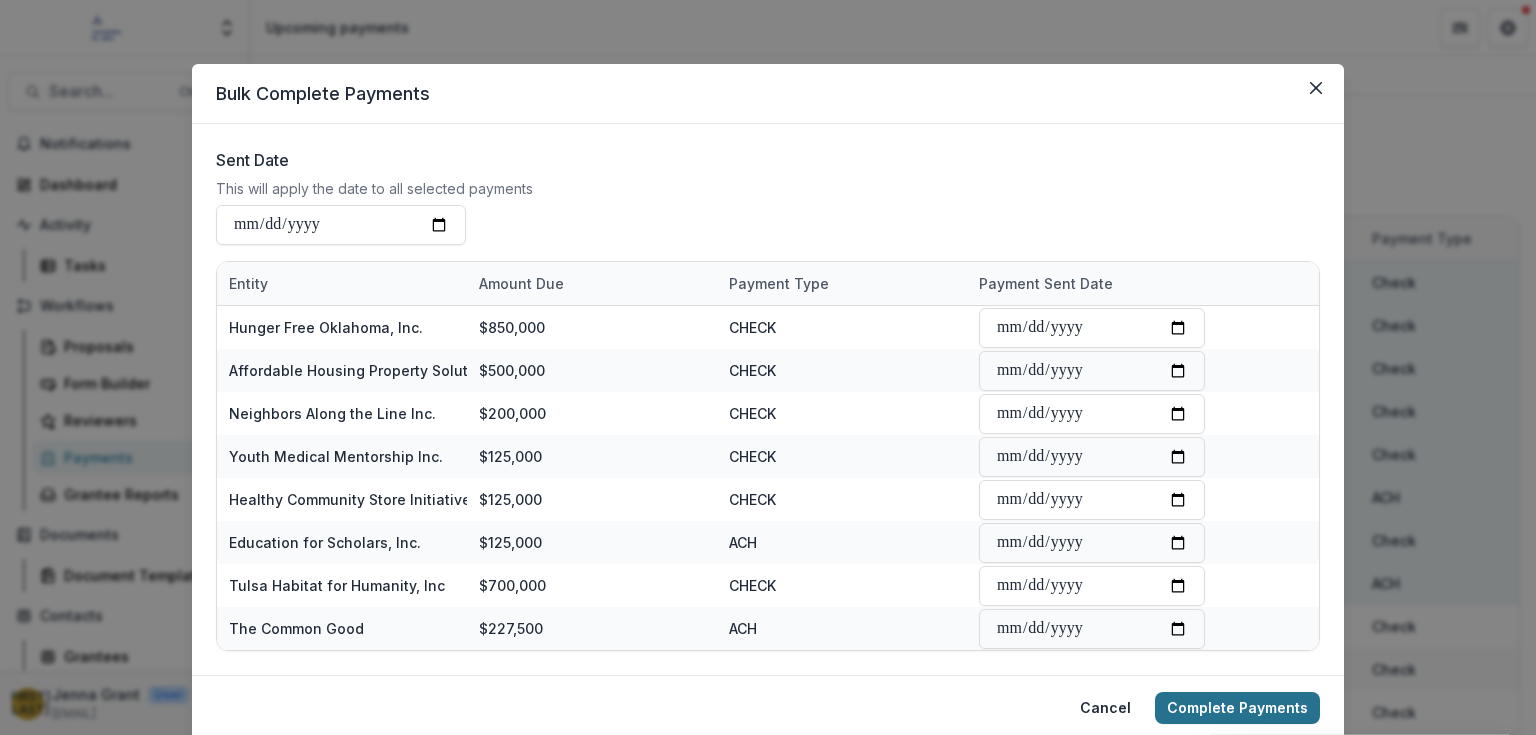 click on "Complete Payments" at bounding box center [1237, 708] 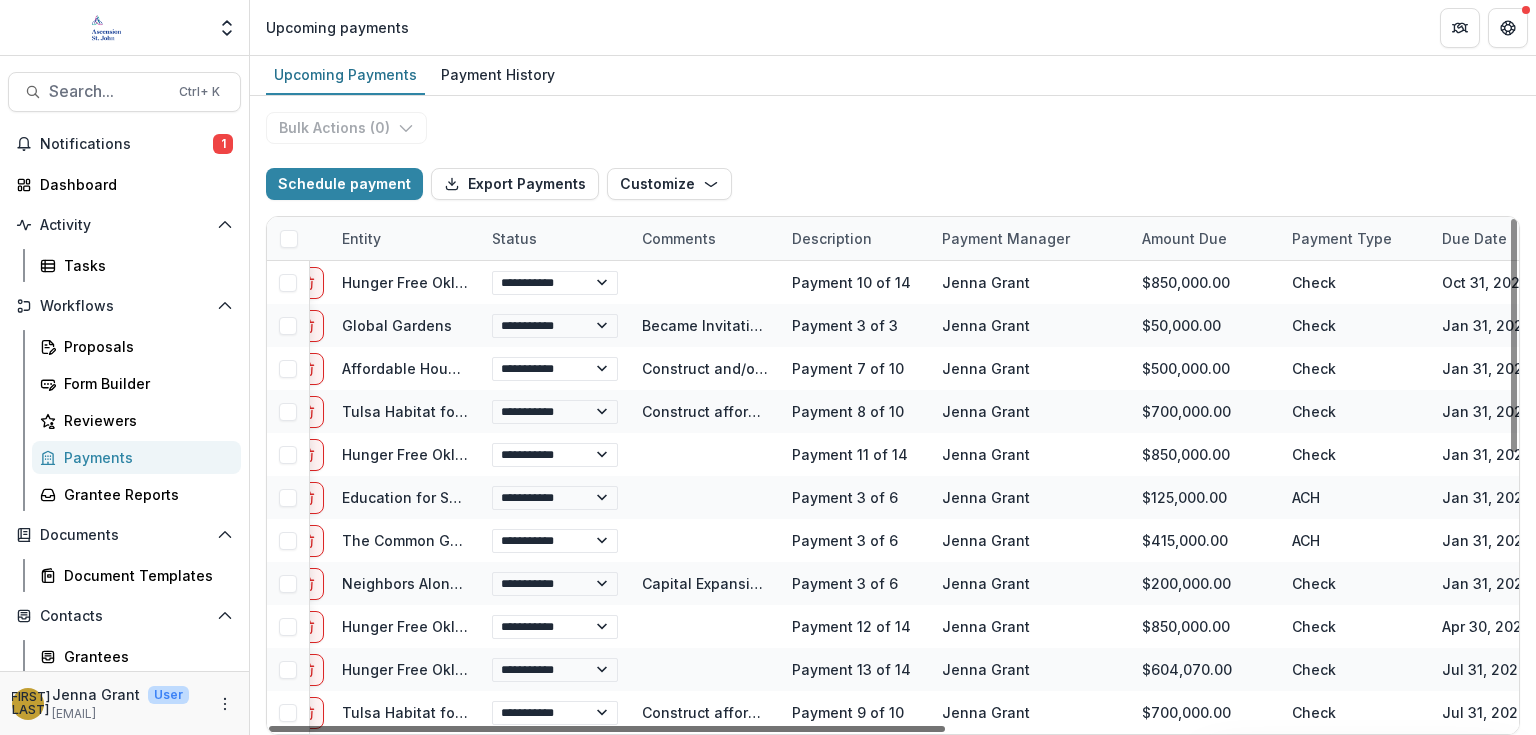 scroll, scrollTop: 0, scrollLeft: 0, axis: both 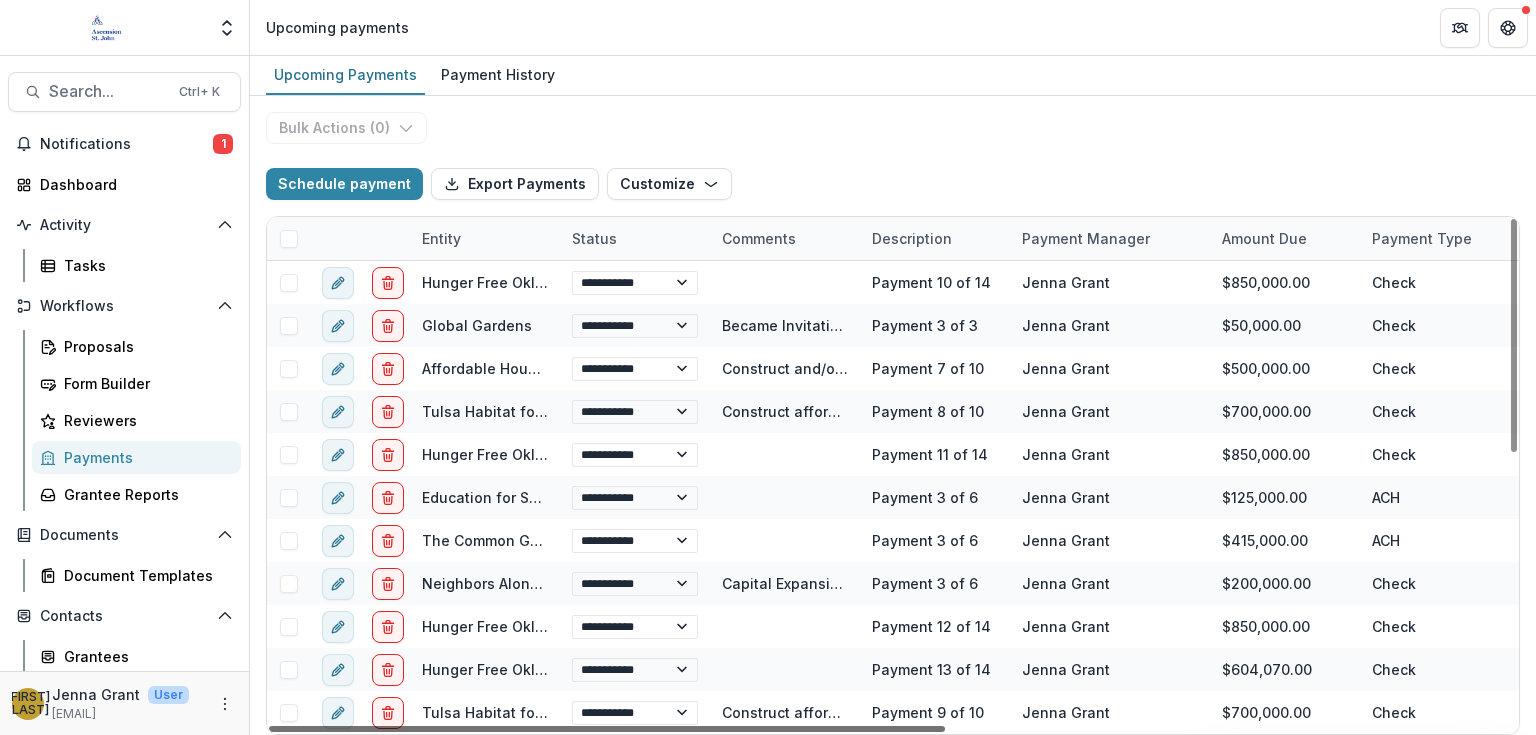 drag, startPoint x: 623, startPoint y: 733, endPoint x: 440, endPoint y: 725, distance: 183.17477 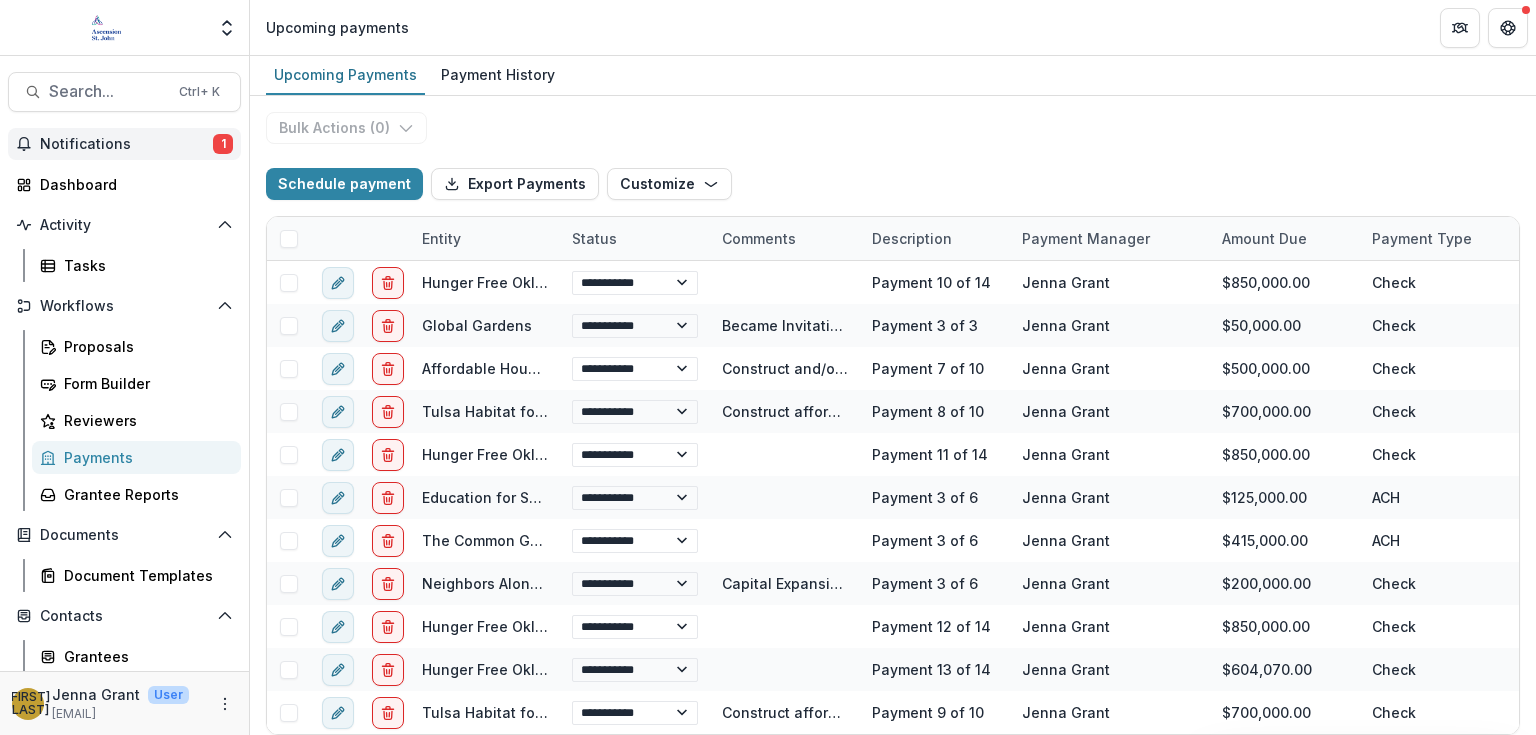 click on "1" at bounding box center (223, 144) 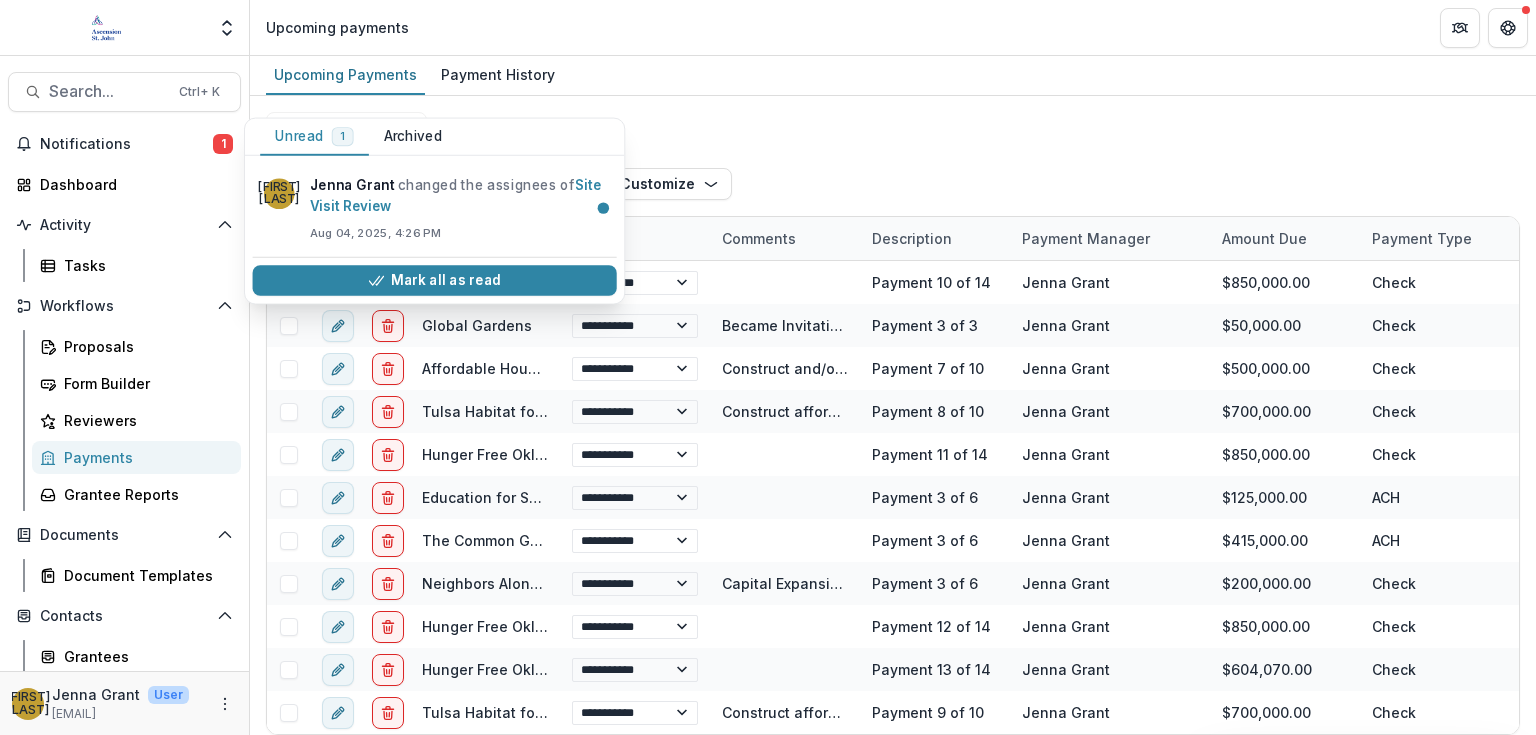 click on "**********" at bounding box center (893, 415) 